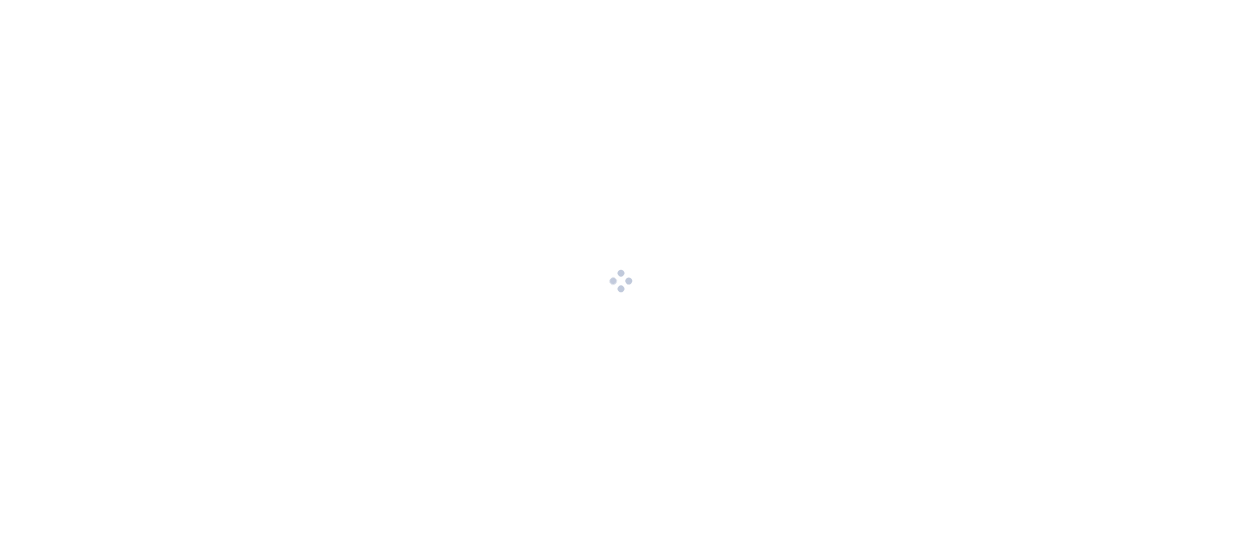 scroll, scrollTop: 0, scrollLeft: 0, axis: both 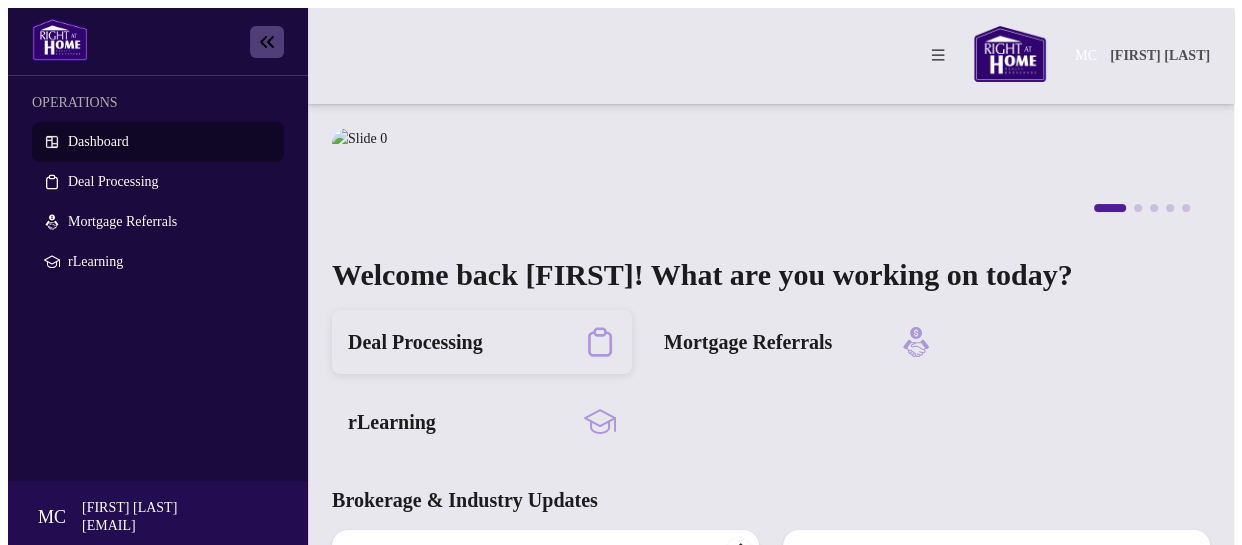 click on "Deal Processing" at bounding box center (415, 342) 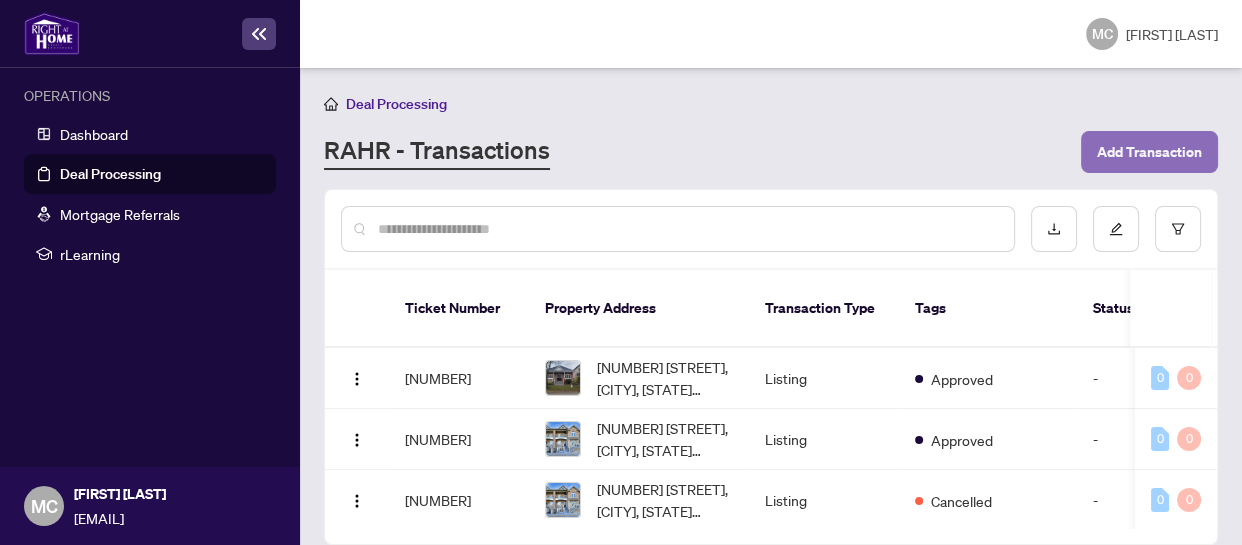 click on "Add Transaction" at bounding box center (1149, 152) 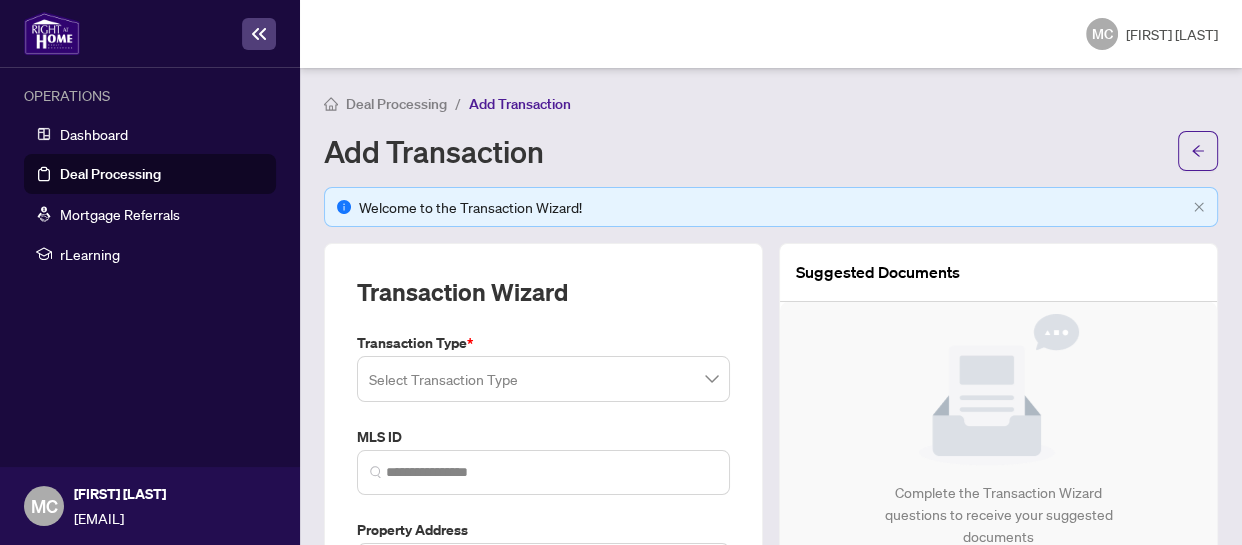 scroll, scrollTop: 90, scrollLeft: 0, axis: vertical 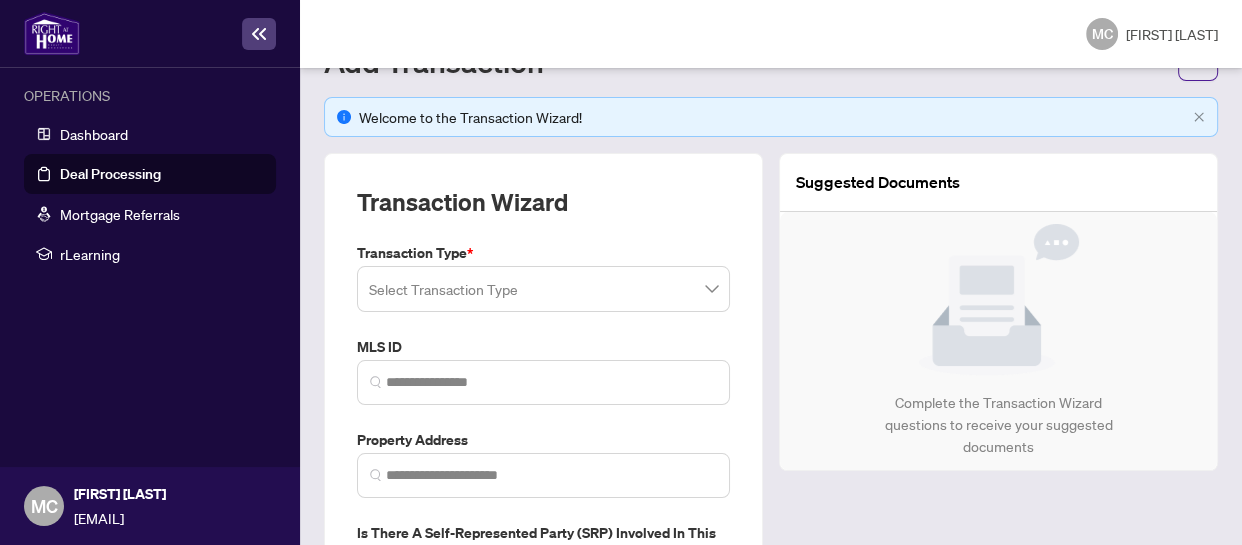 click on "Select Transaction Type" at bounding box center (543, 289) 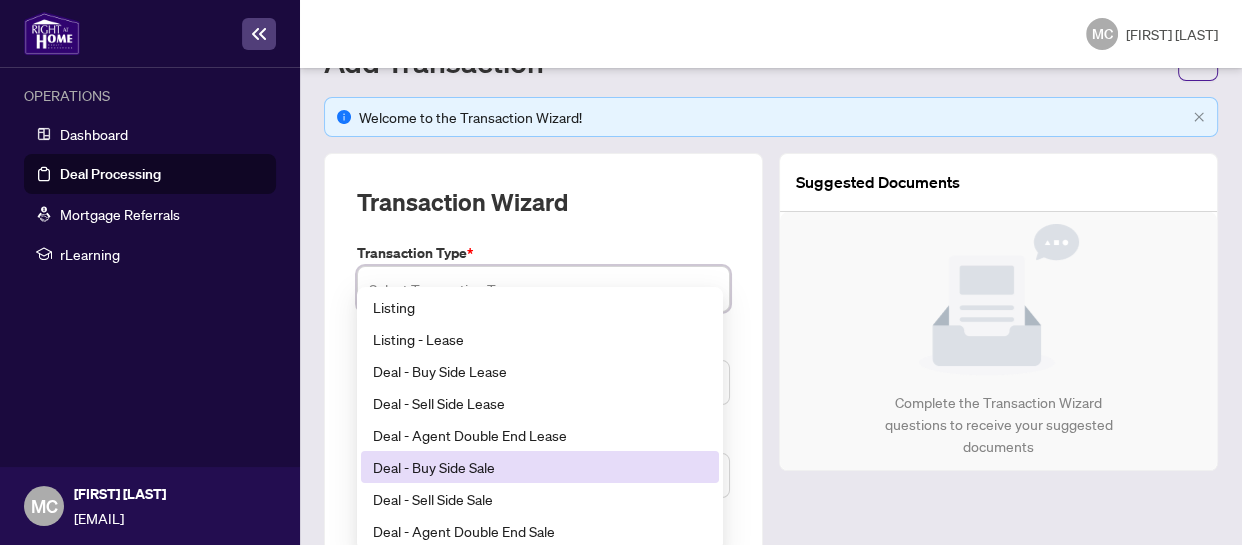 click on "Deal - Buy Side Sale" at bounding box center [540, 467] 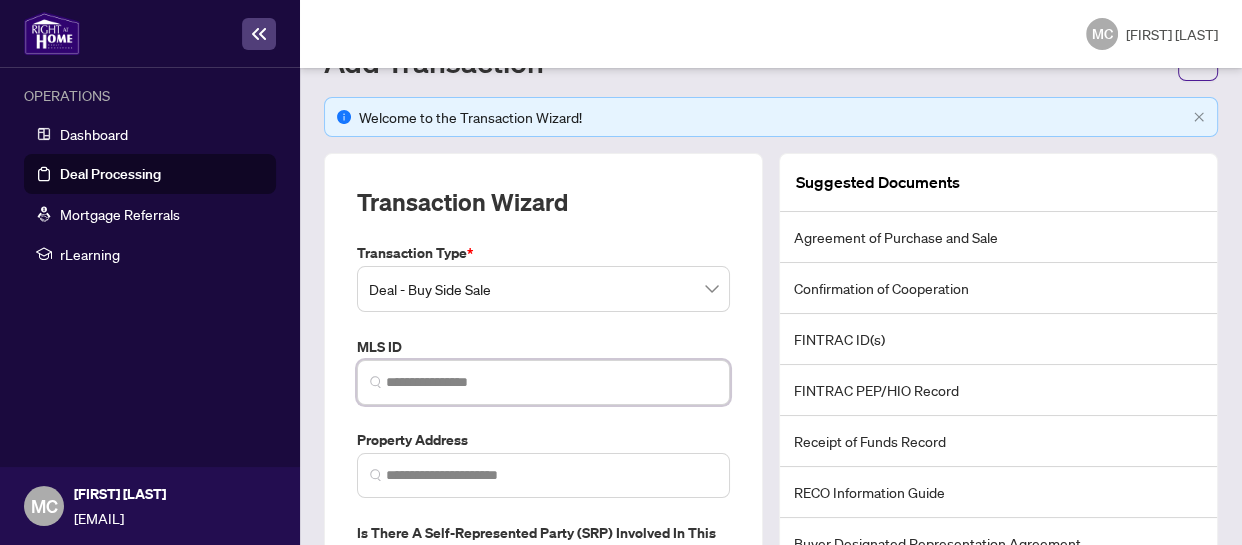click at bounding box center [551, 382] 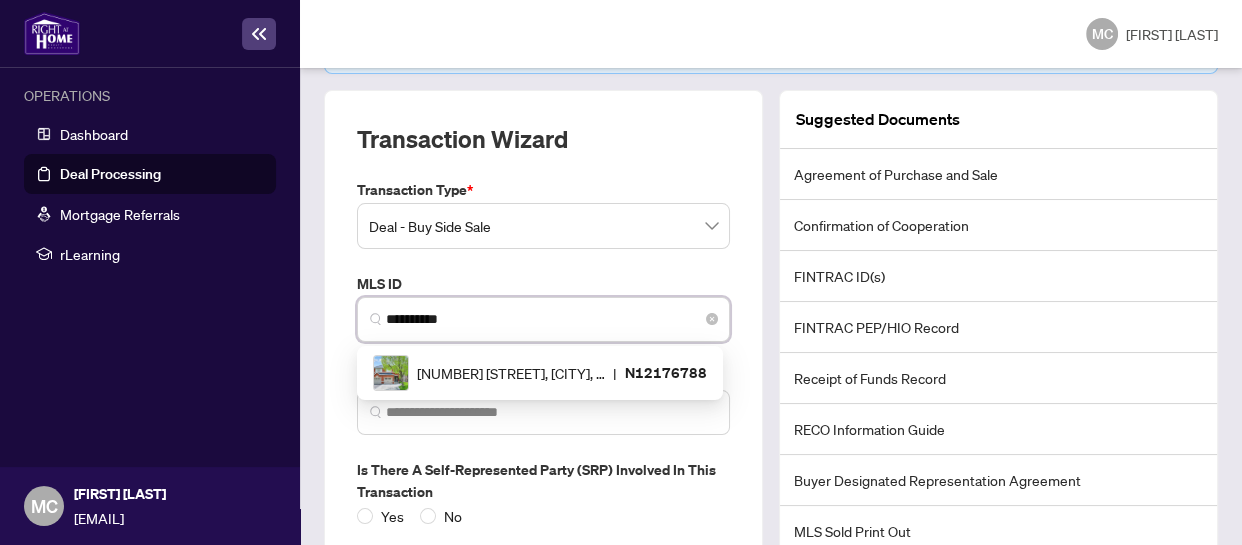 scroll, scrollTop: 181, scrollLeft: 0, axis: vertical 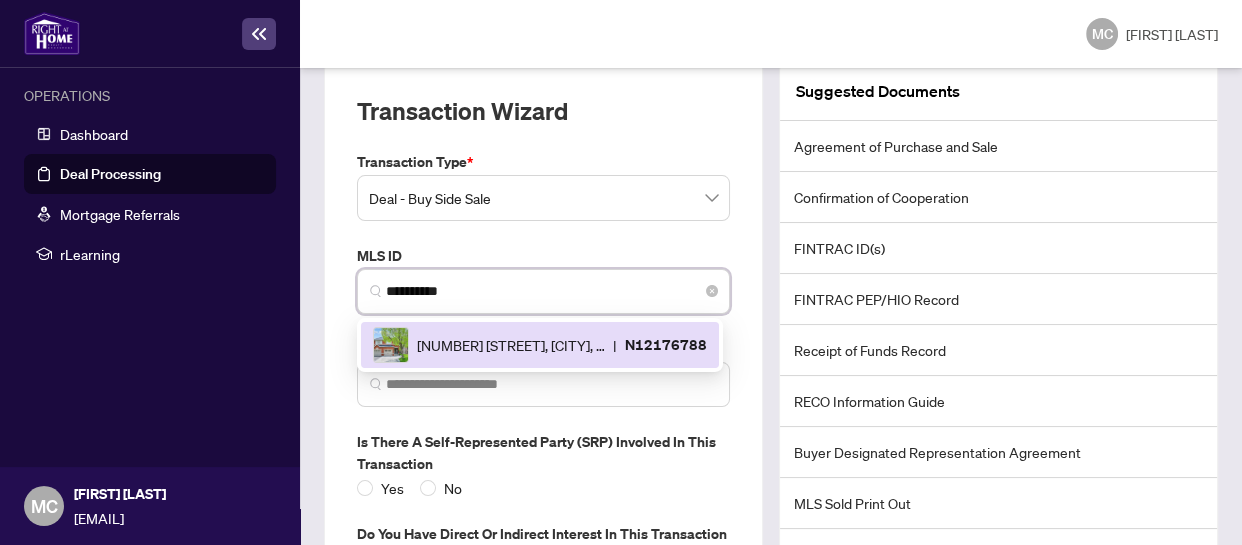 click on "[NUMBER] [STREET], [CITY], [STATE] [POSTAL_CODE], [COUNTRY]" at bounding box center [511, 345] 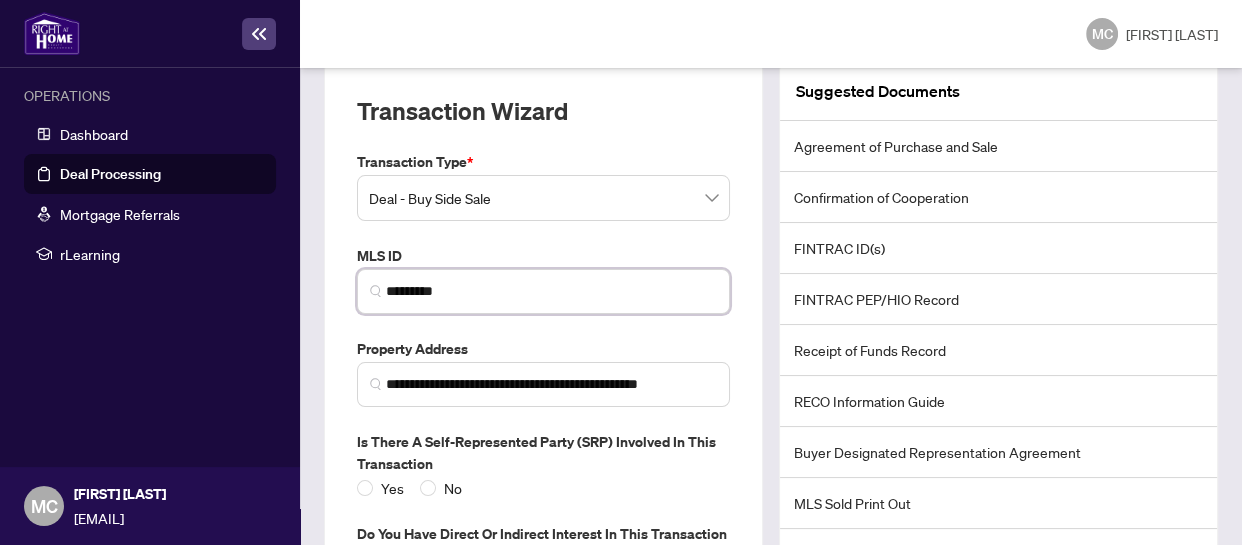 scroll, scrollTop: 350, scrollLeft: 0, axis: vertical 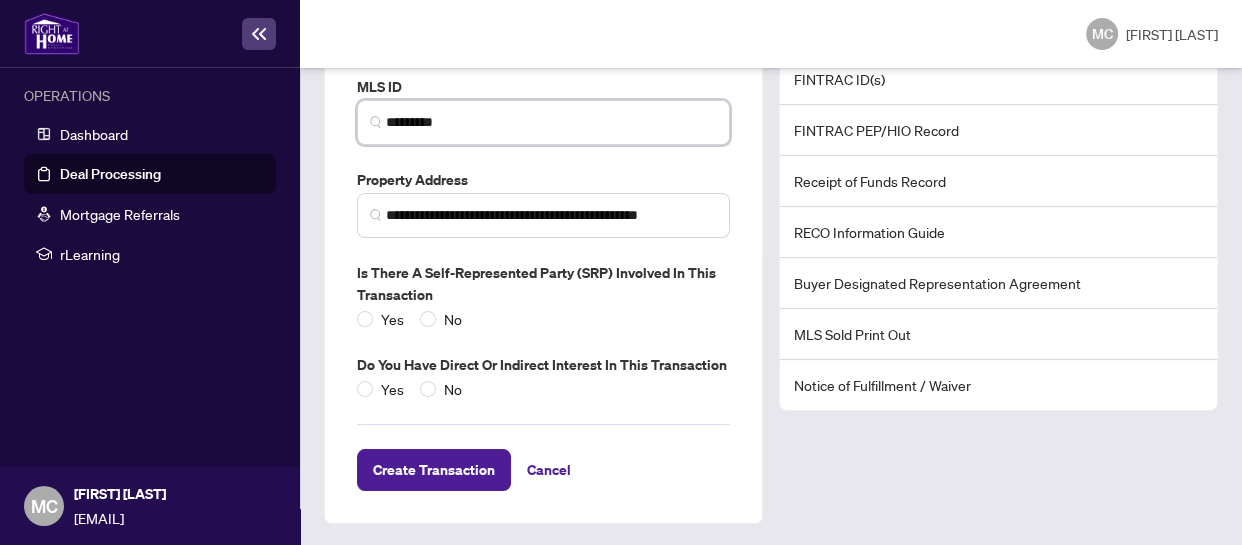 type on "*********" 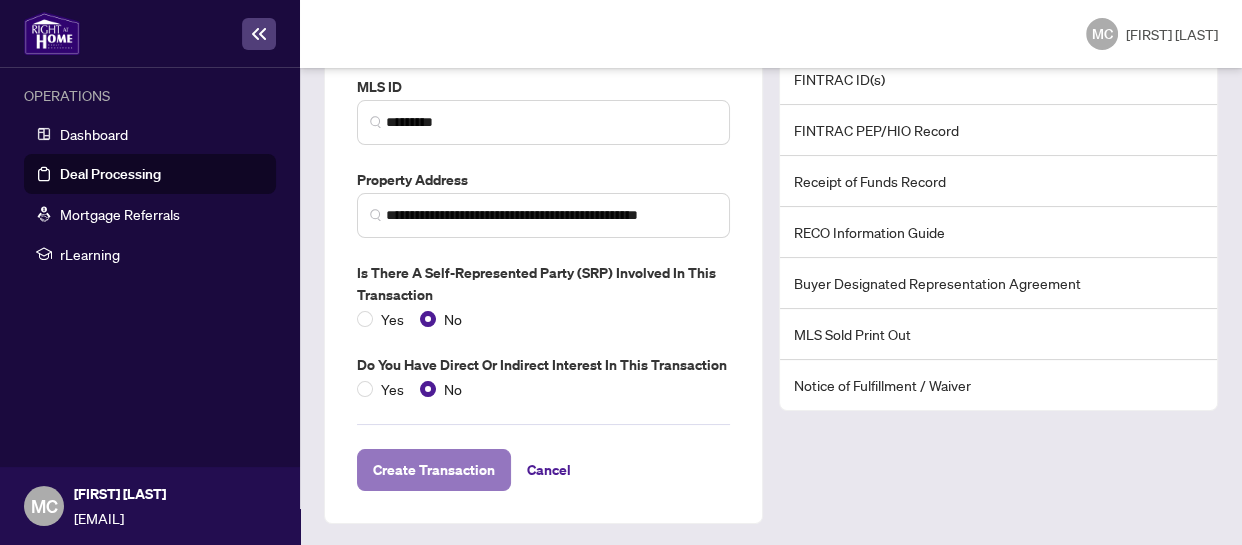 click on "Create Transaction" at bounding box center (434, 470) 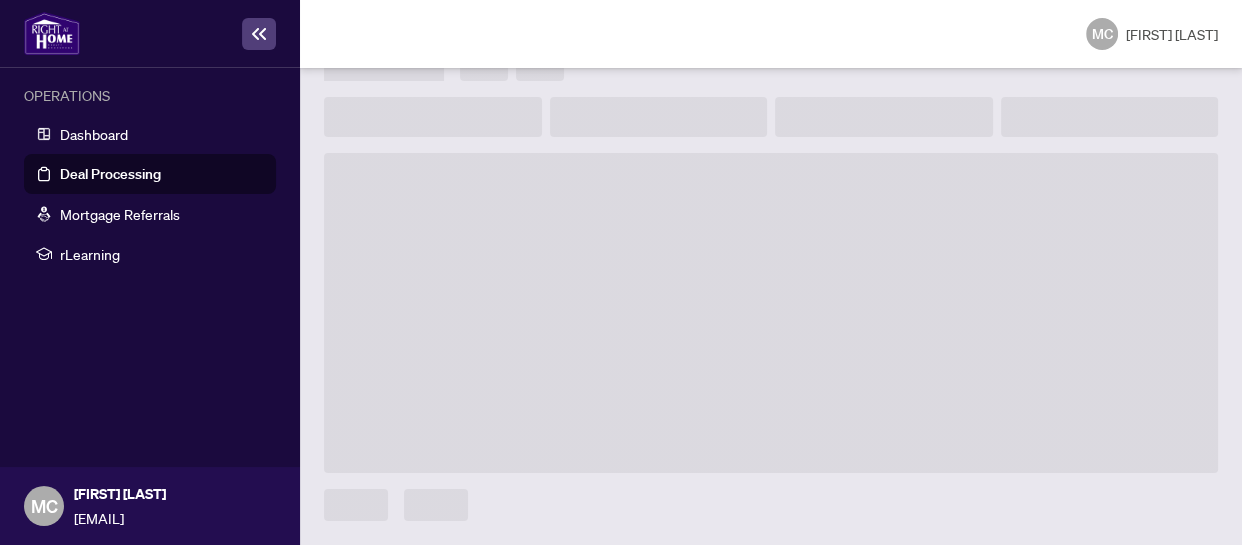 scroll, scrollTop: 170, scrollLeft: 0, axis: vertical 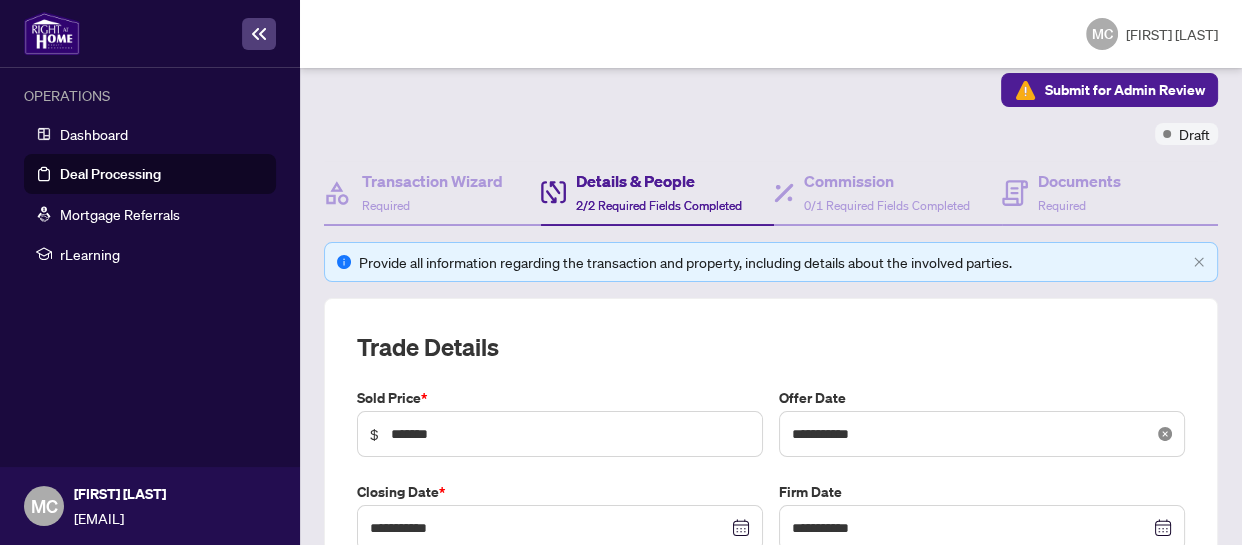 click at bounding box center (1165, 434) 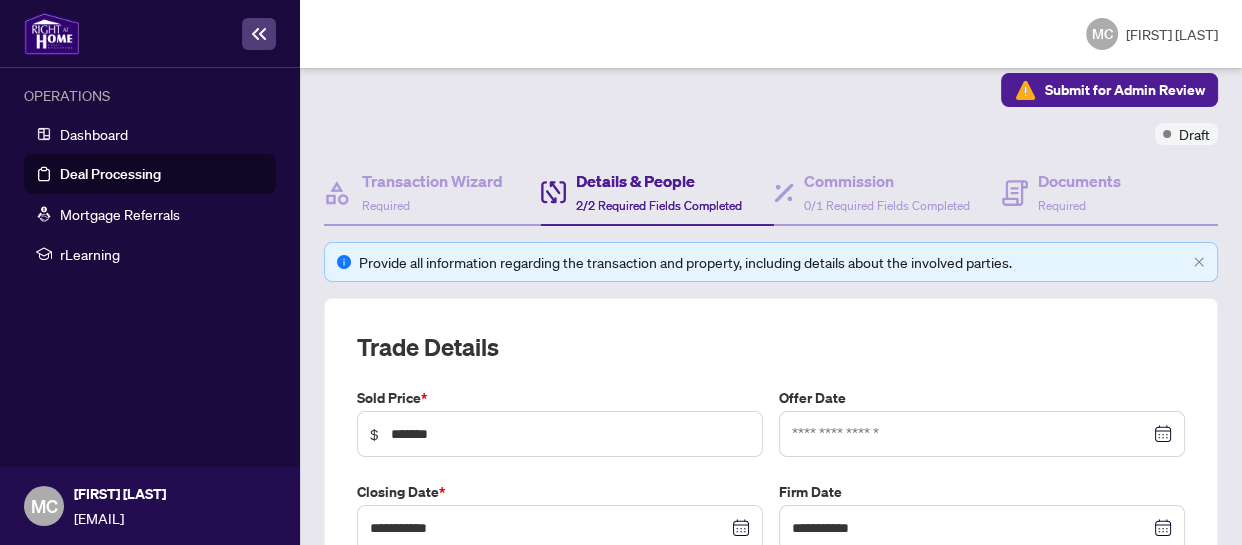 click at bounding box center (982, 434) 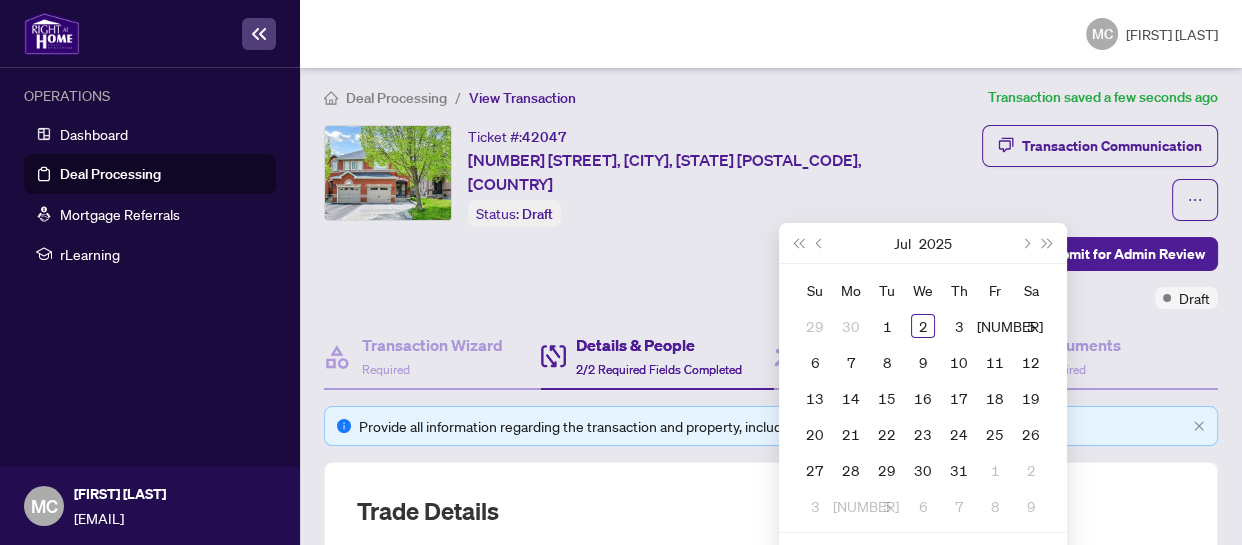 scroll, scrollTop: 0, scrollLeft: 0, axis: both 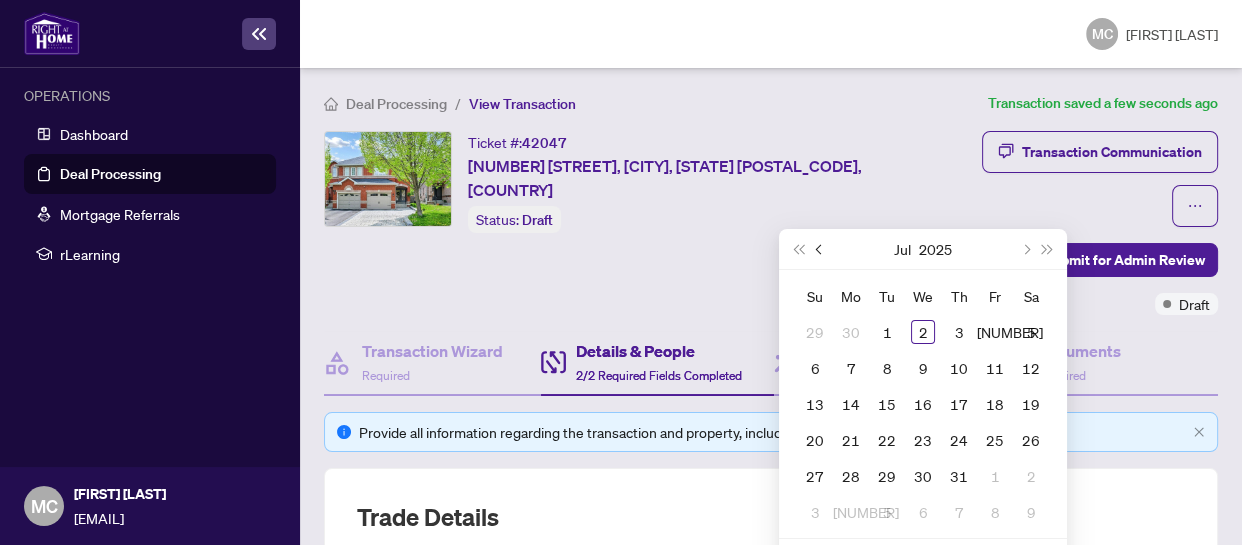 click at bounding box center [821, 249] 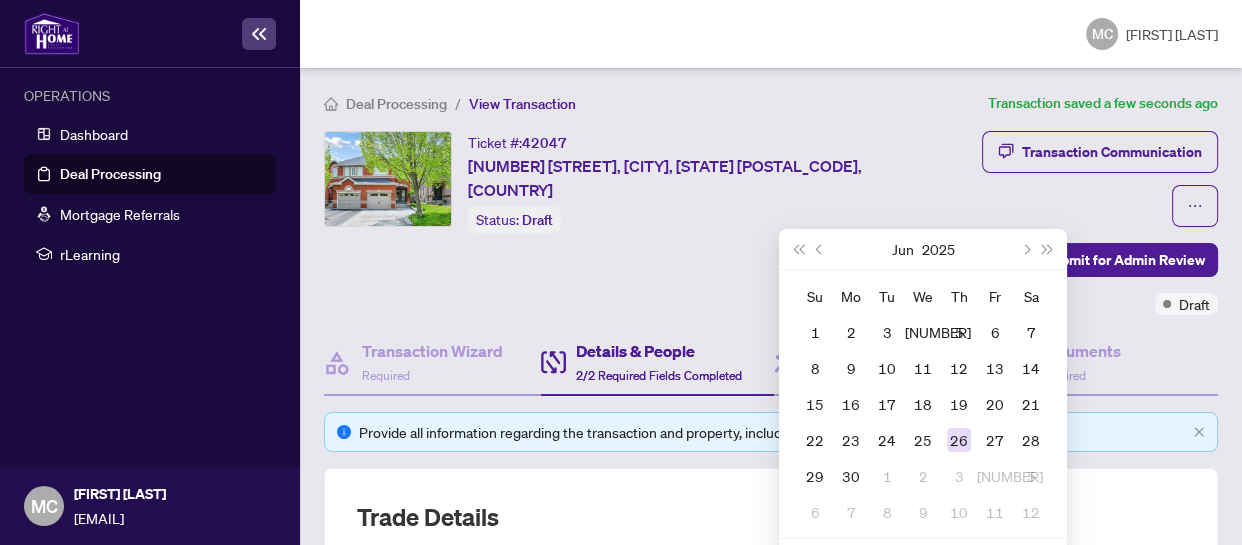 click on "26" at bounding box center (959, 440) 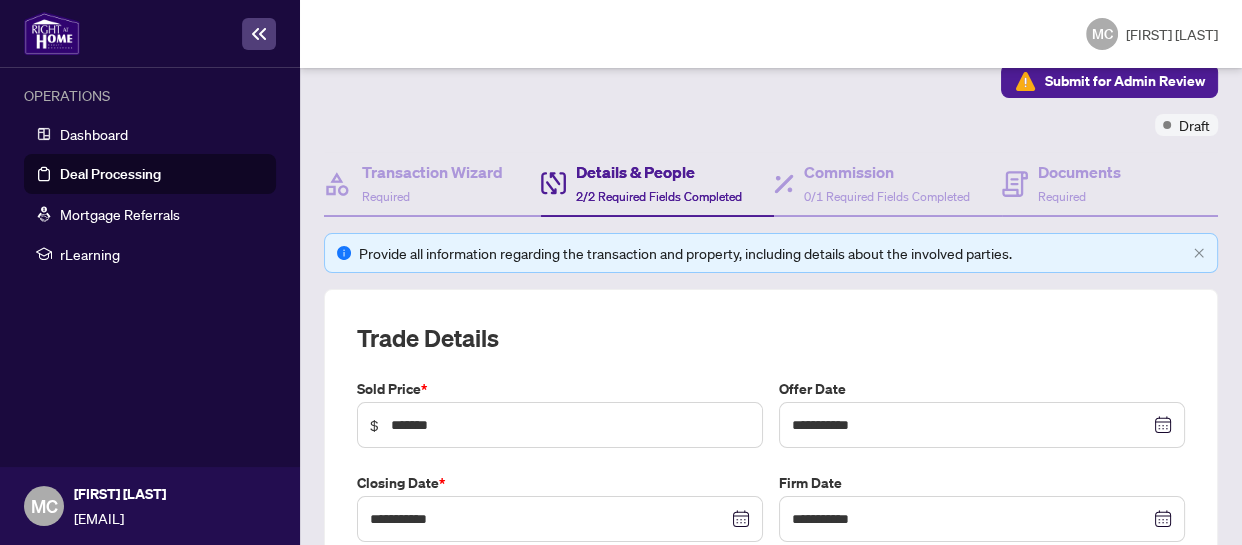 scroll, scrollTop: 363, scrollLeft: 0, axis: vertical 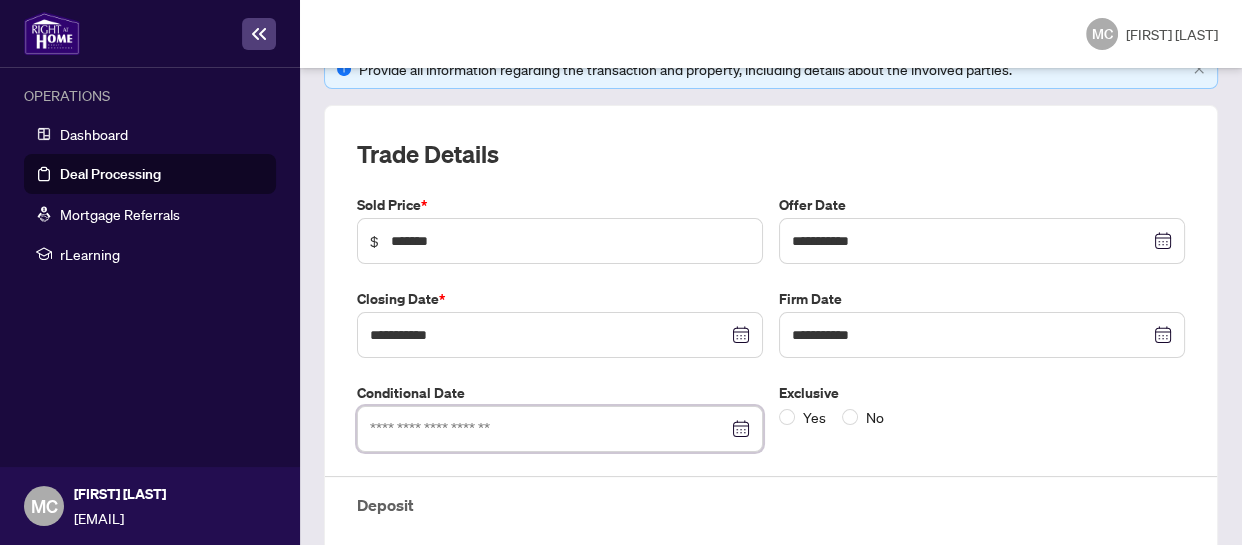 click at bounding box center (549, 429) 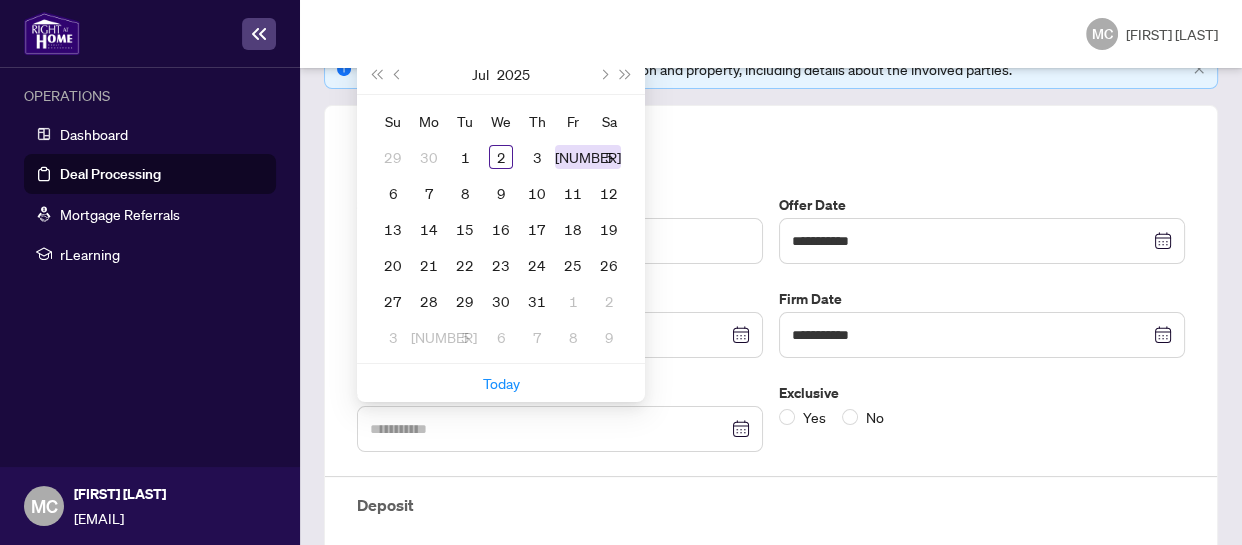 click on "[NUMBER]" at bounding box center [0, 0] 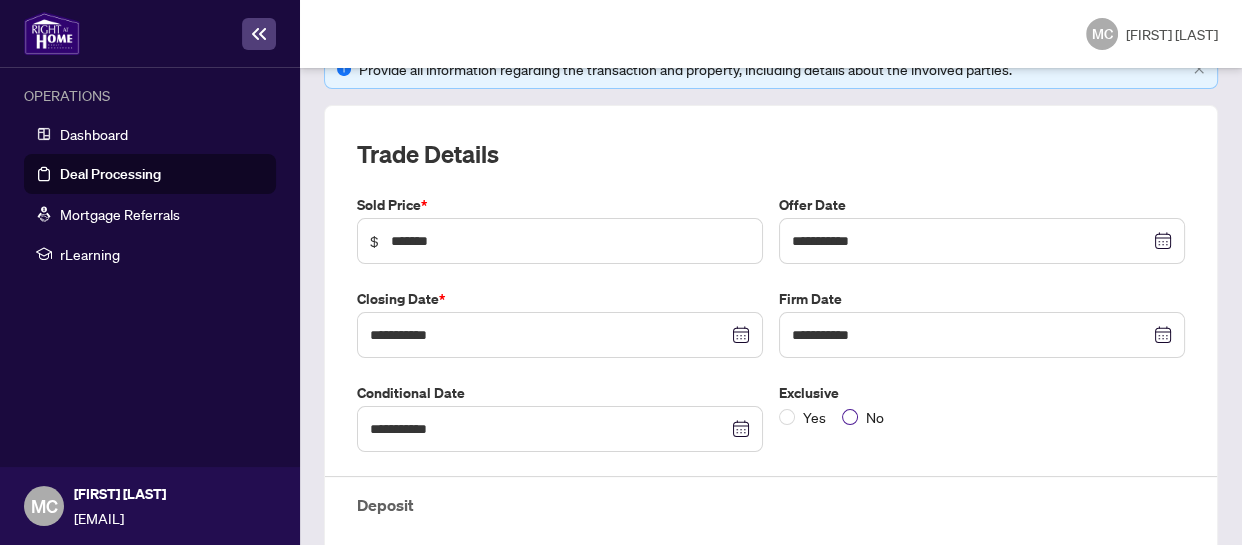 click on "No" at bounding box center (814, 417) 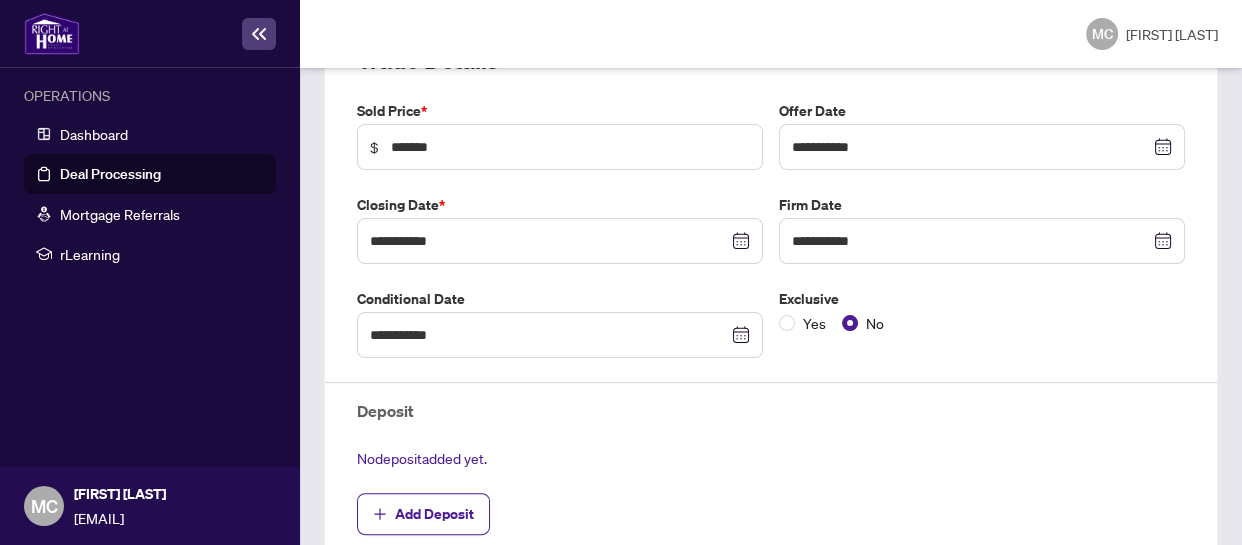 scroll, scrollTop: 545, scrollLeft: 0, axis: vertical 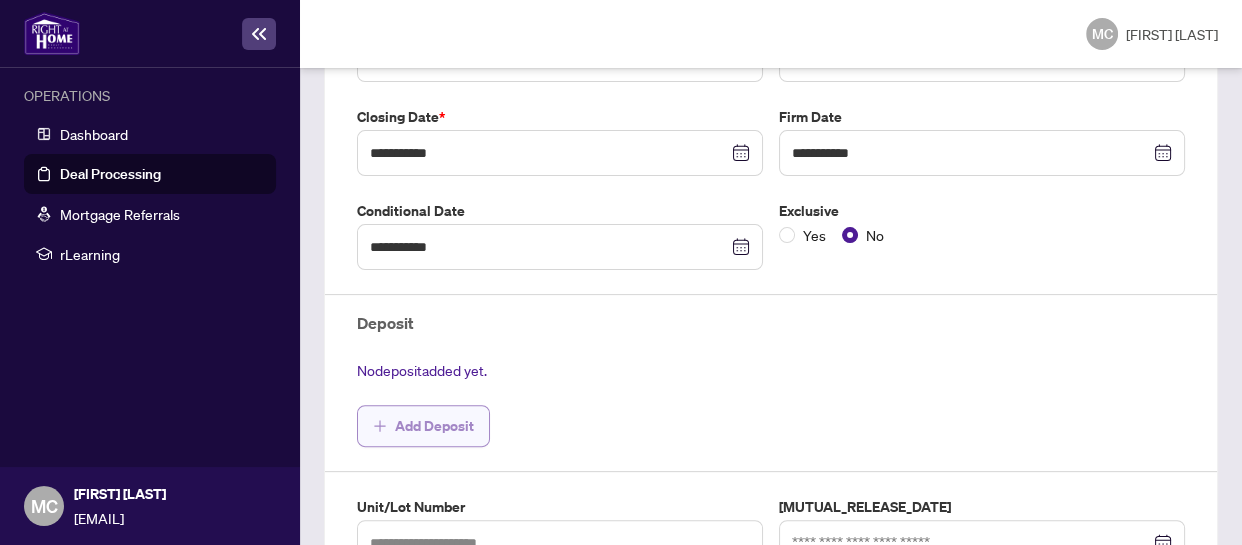 click on "Add Deposit" at bounding box center (434, 426) 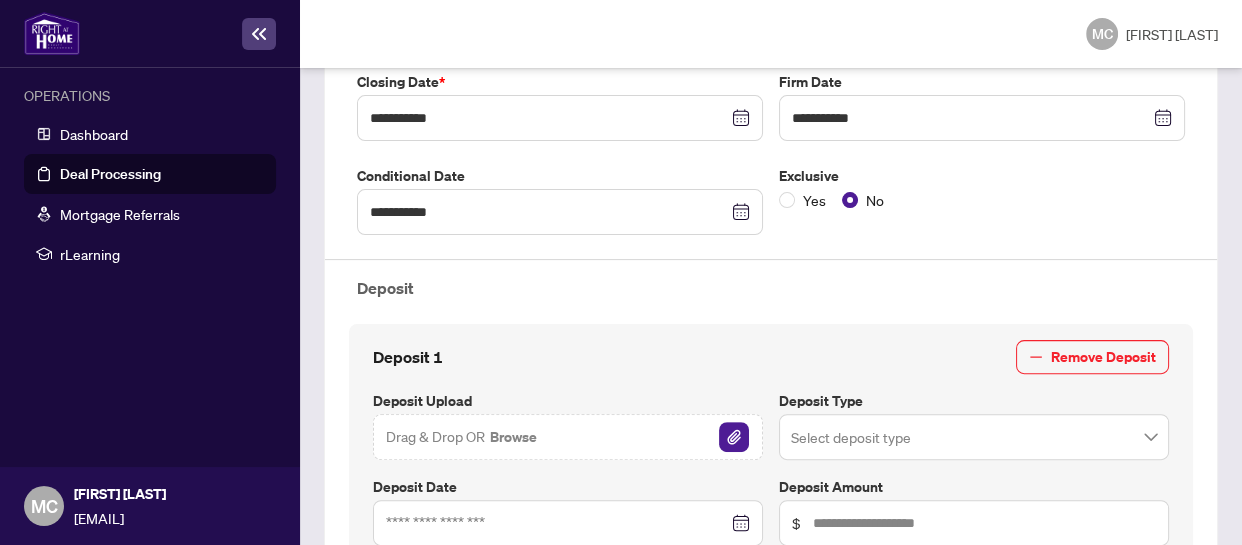 scroll, scrollTop: 636, scrollLeft: 0, axis: vertical 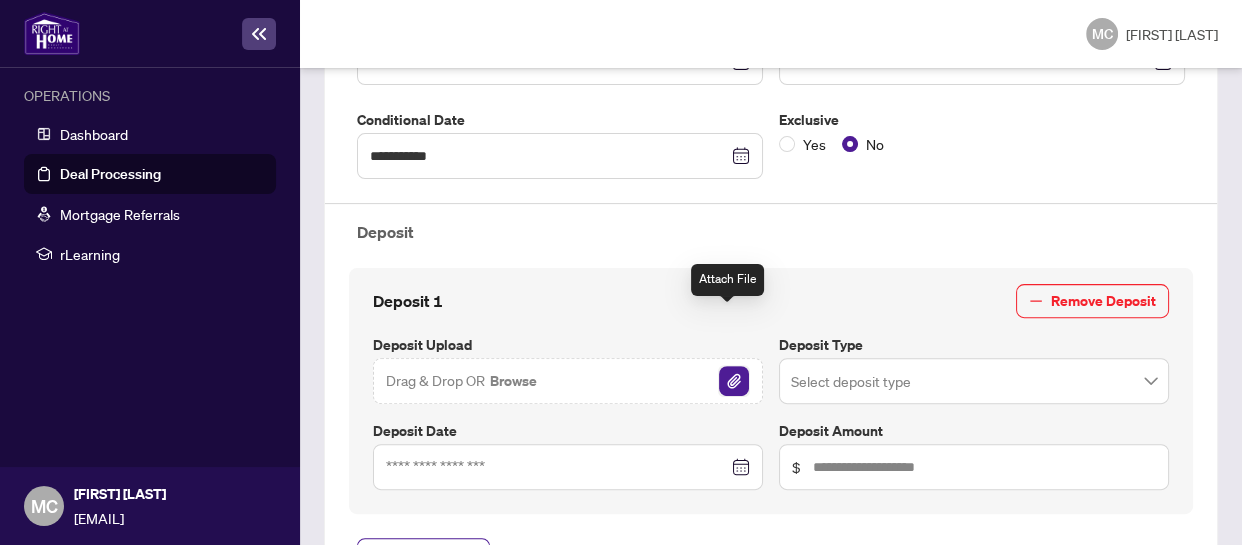 click at bounding box center [734, 381] 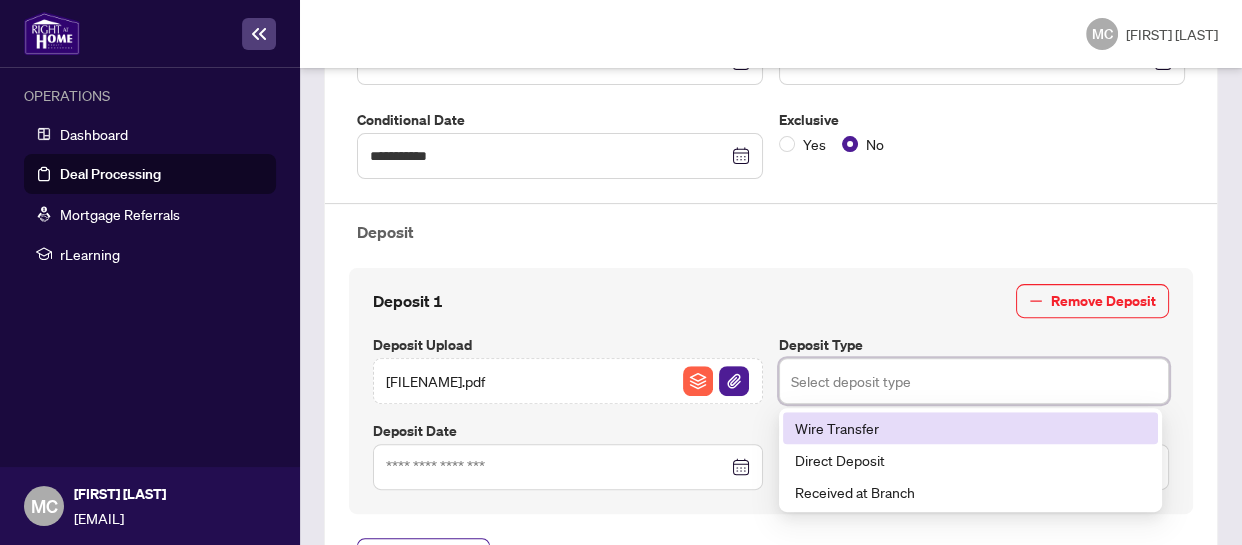 click at bounding box center (974, 381) 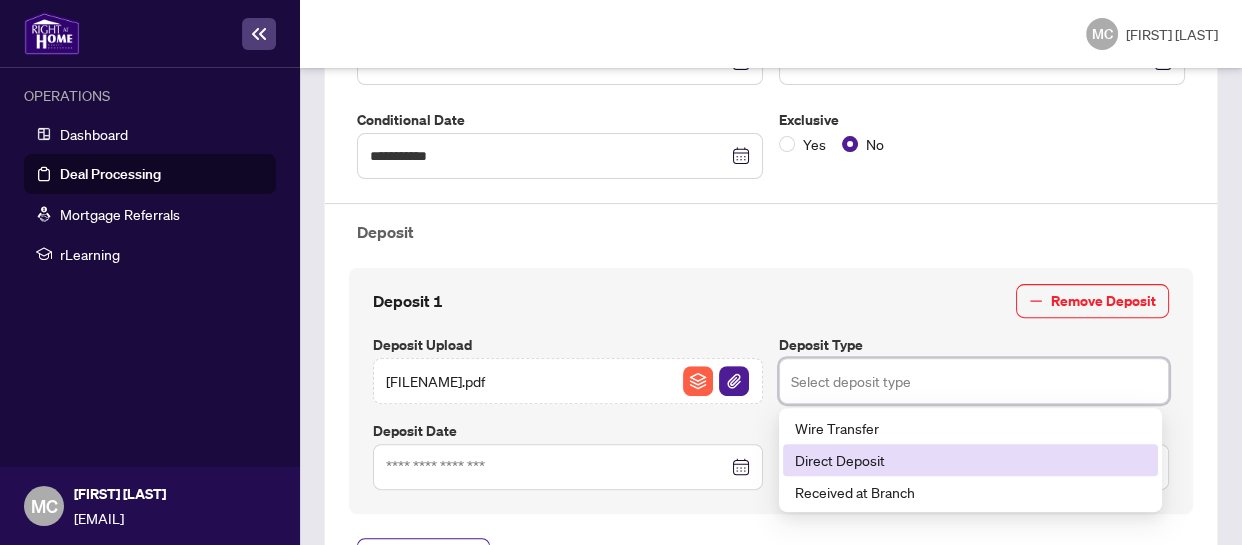 click on "Direct Deposit" at bounding box center [970, 460] 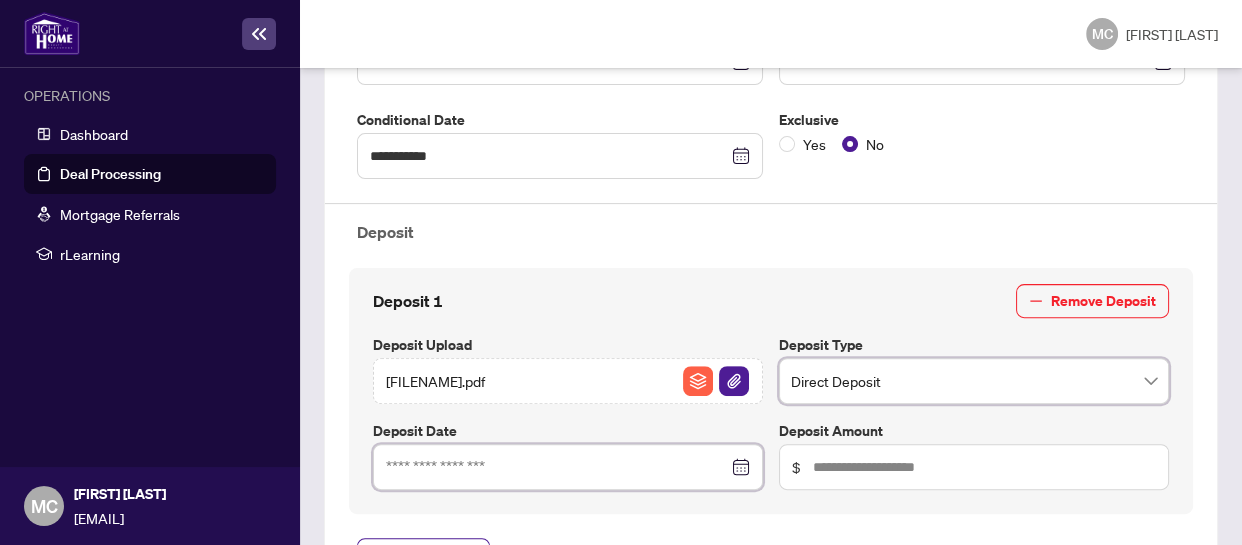 click at bounding box center (557, 467) 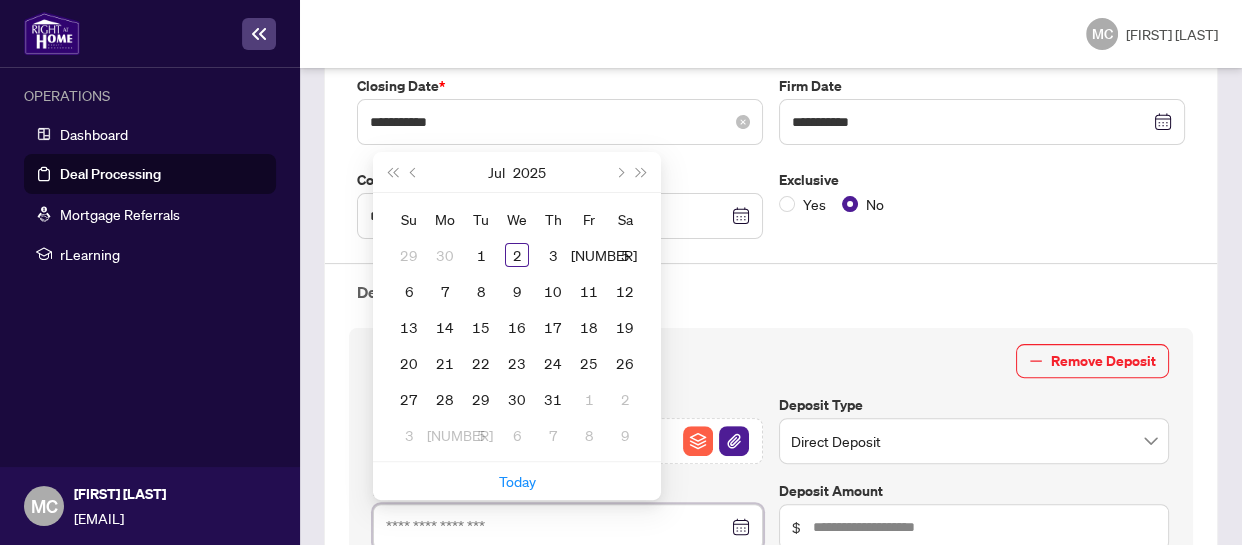 scroll, scrollTop: 454, scrollLeft: 0, axis: vertical 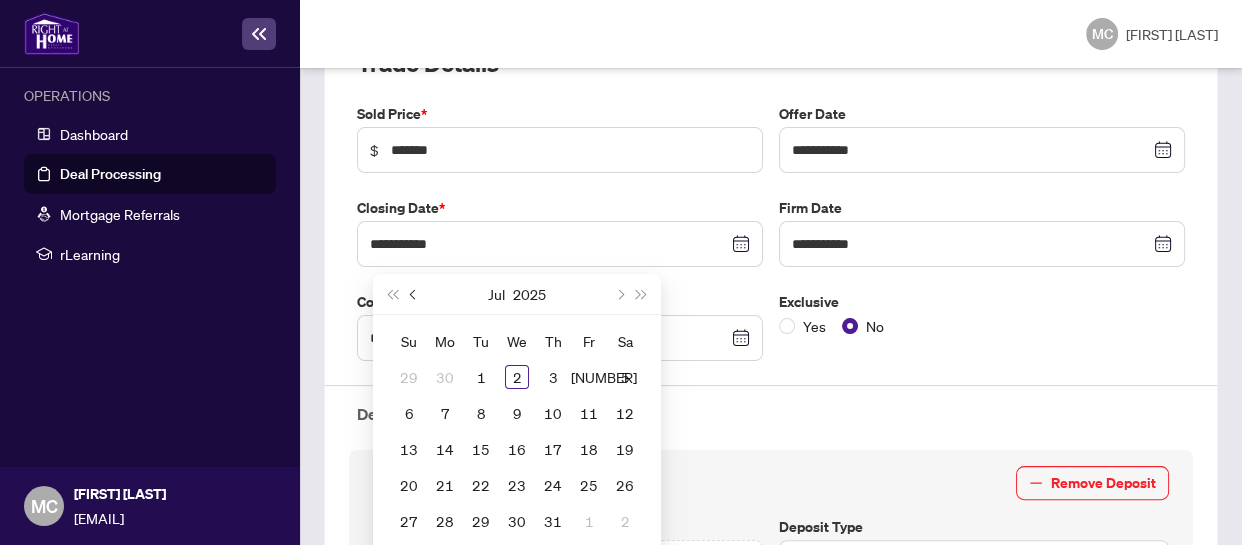 click at bounding box center [414, 294] 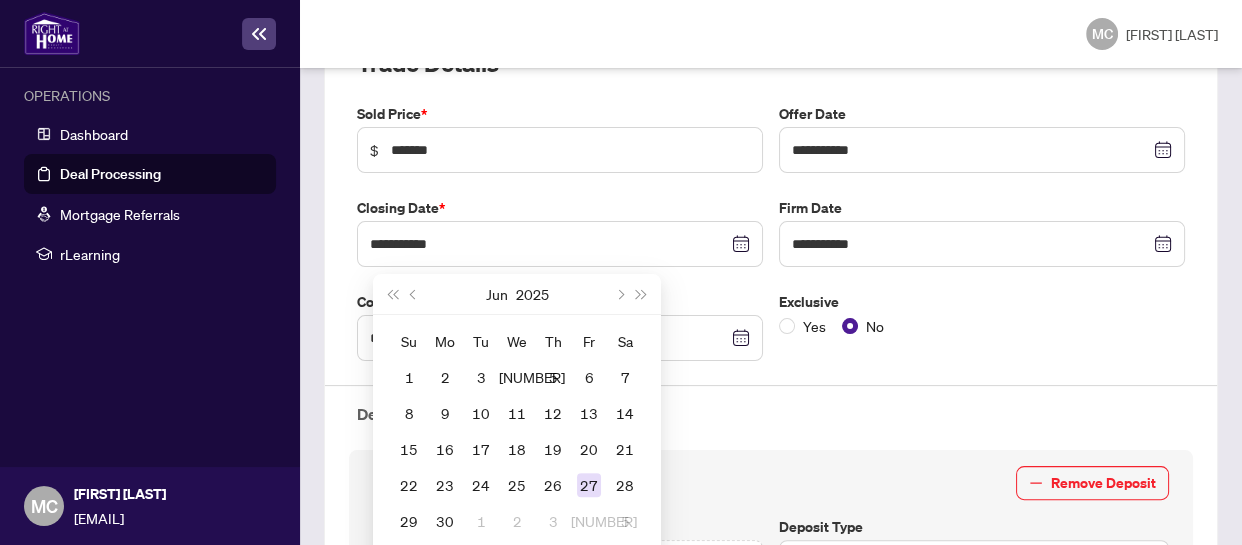 click on "27" at bounding box center (589, 485) 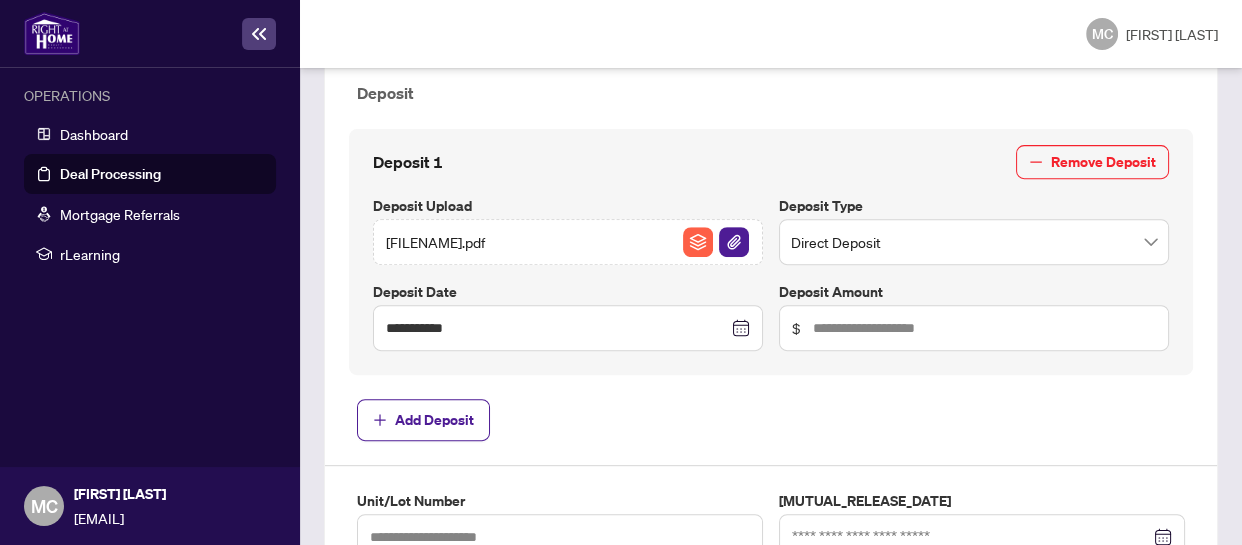 scroll, scrollTop: 818, scrollLeft: 0, axis: vertical 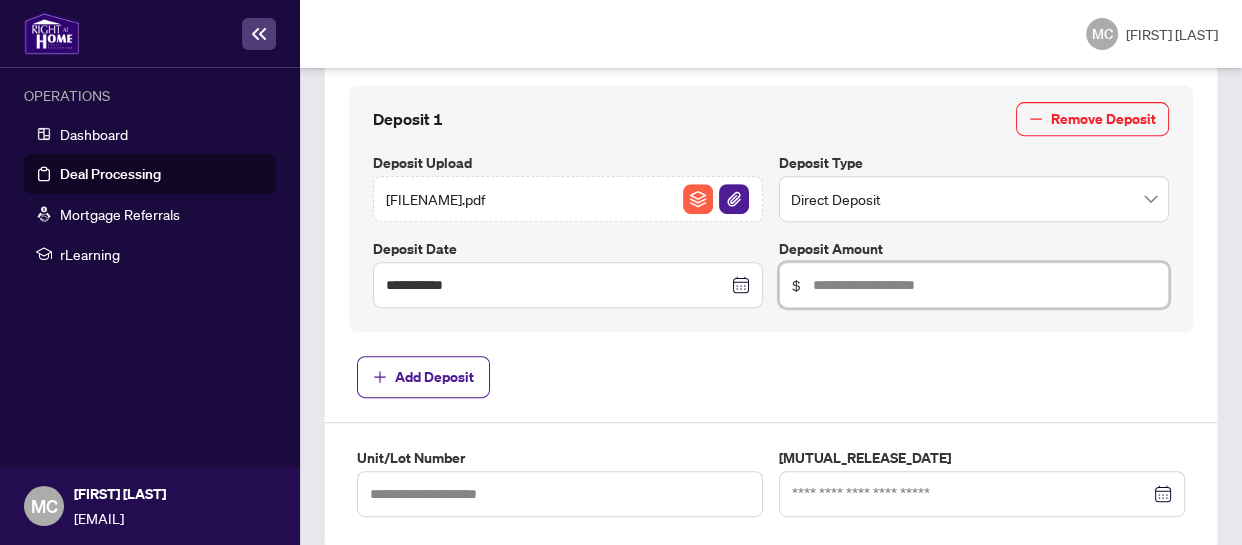 click at bounding box center (984, 285) 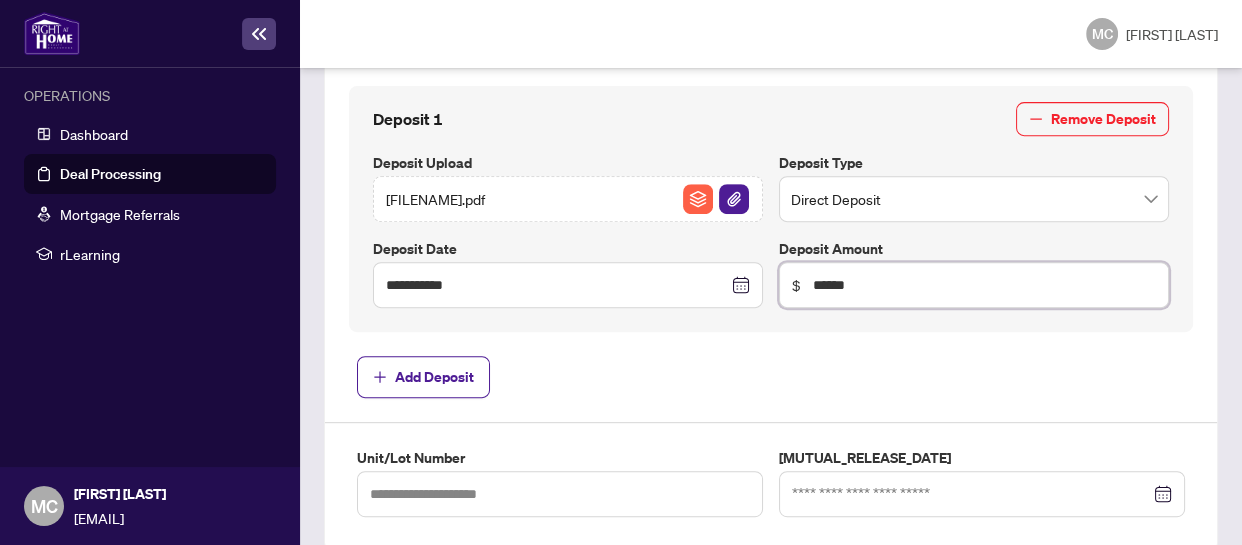 type on "******" 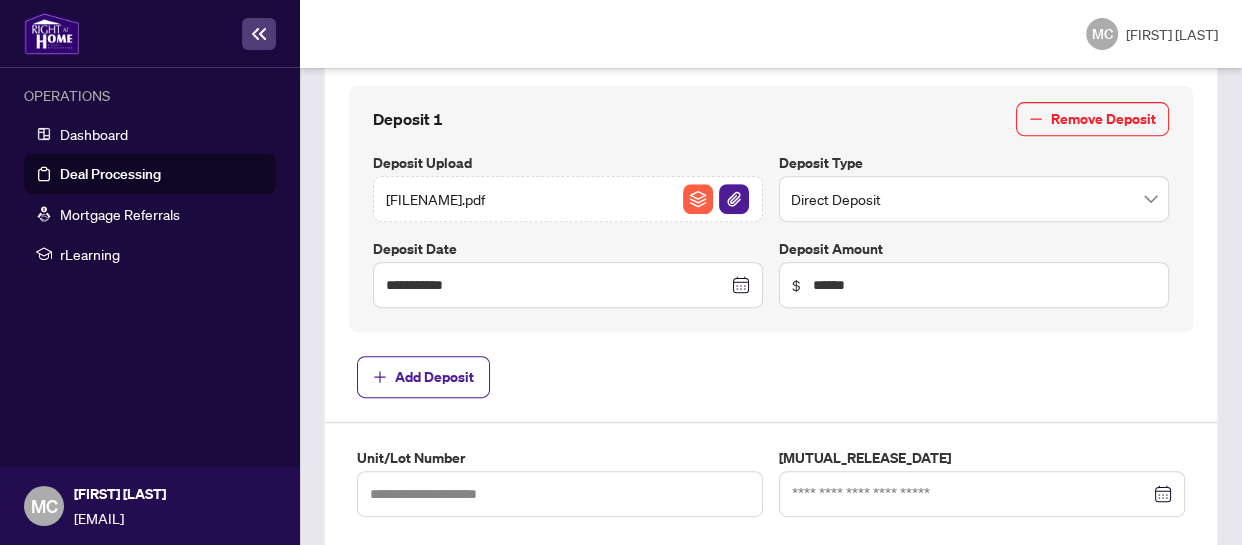 type 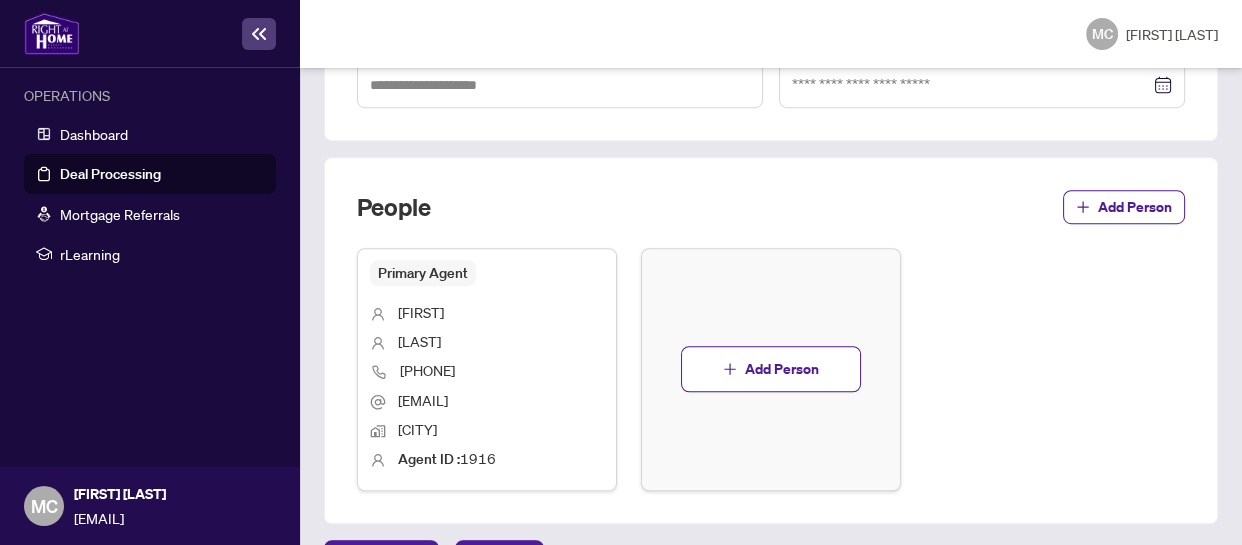 scroll, scrollTop: 1229, scrollLeft: 0, axis: vertical 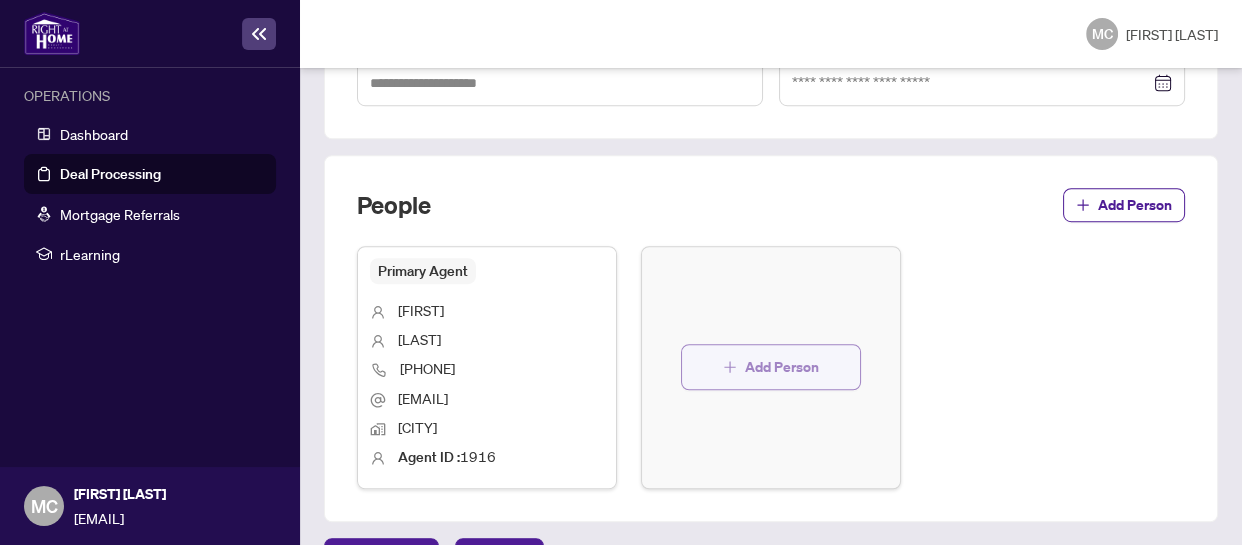 click on "Add Person" at bounding box center [782, 367] 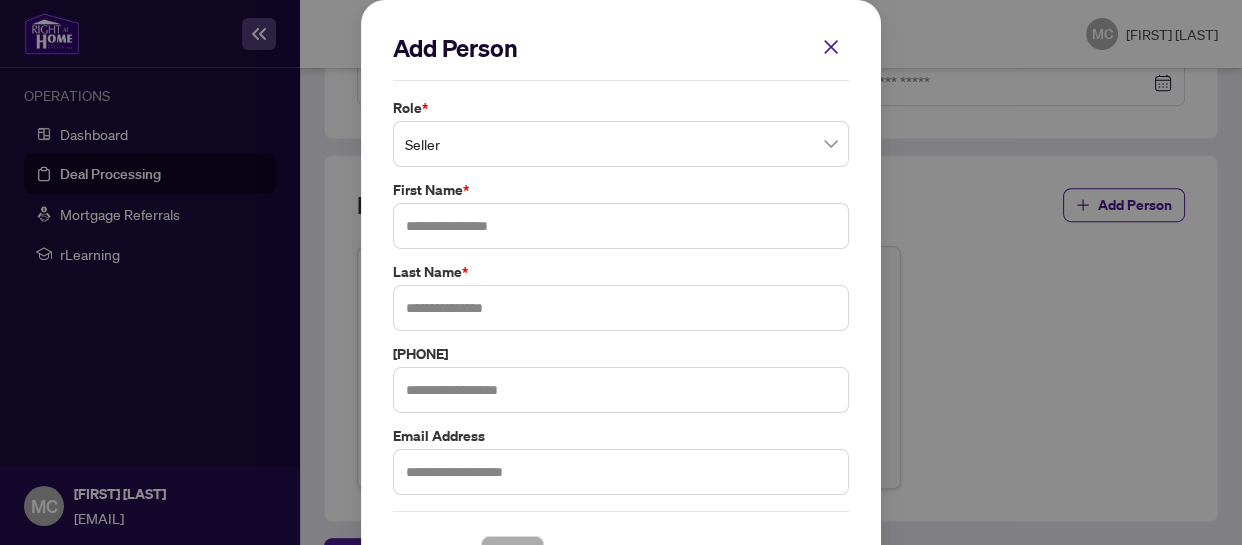click on "Seller" at bounding box center [621, 144] 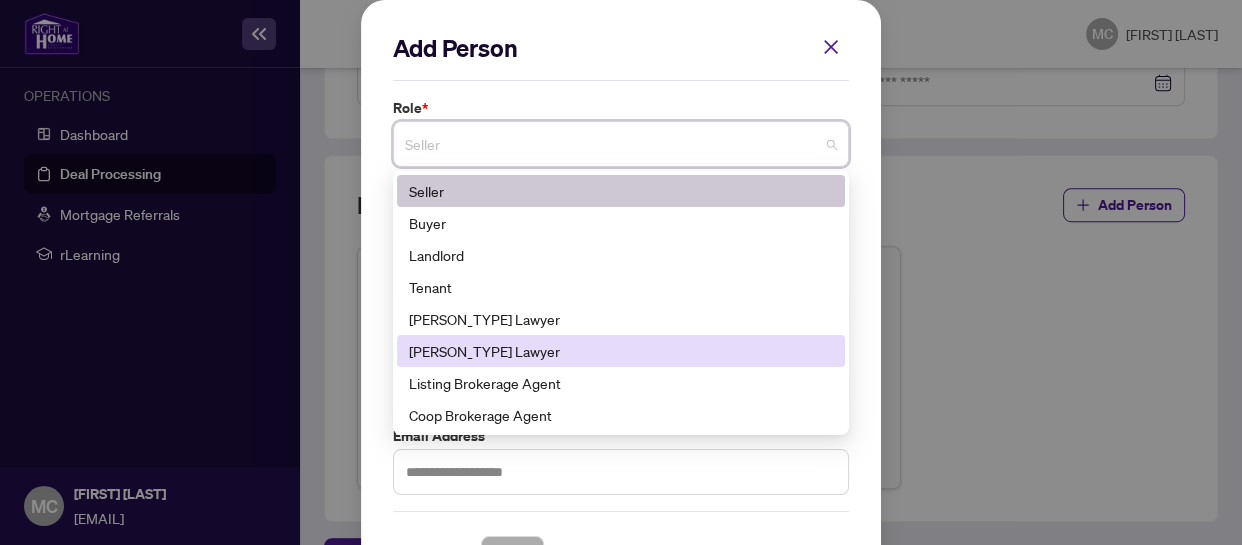 click on "[PERSON_TYPE] Lawyer" at bounding box center (621, 351) 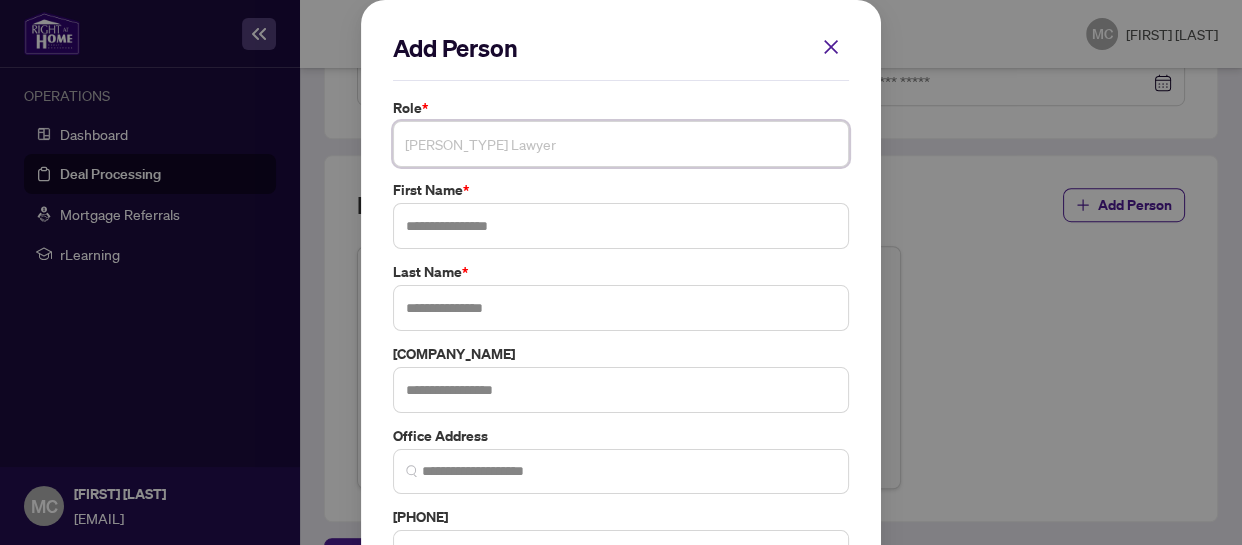 click on "[PERSON_TYPE] Lawyer" at bounding box center (621, 144) 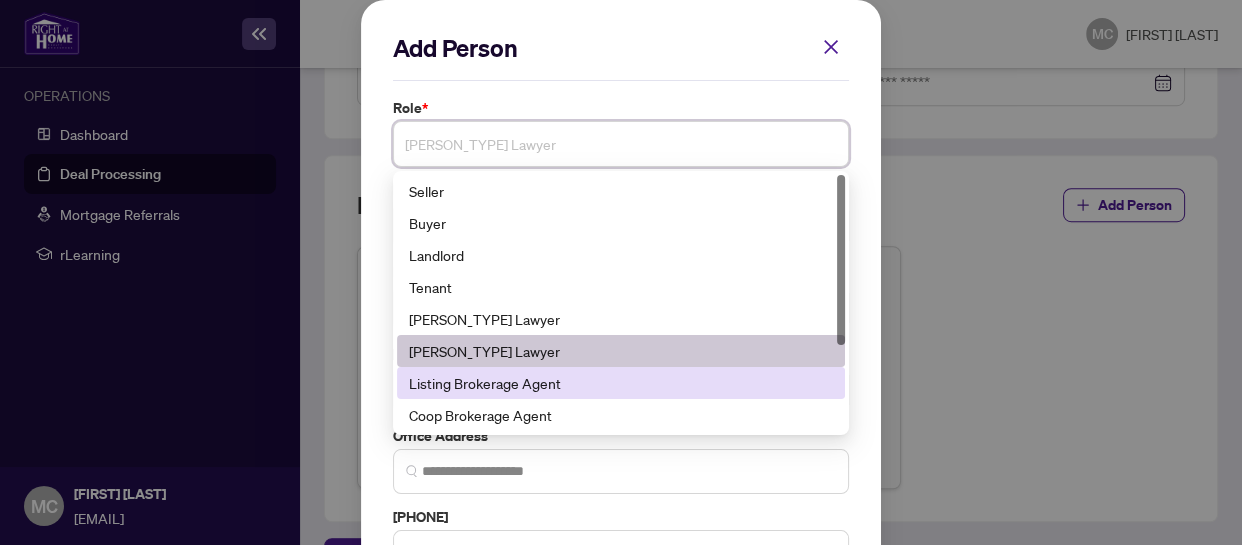 click on "Listing Brokerage Agent" at bounding box center (621, 383) 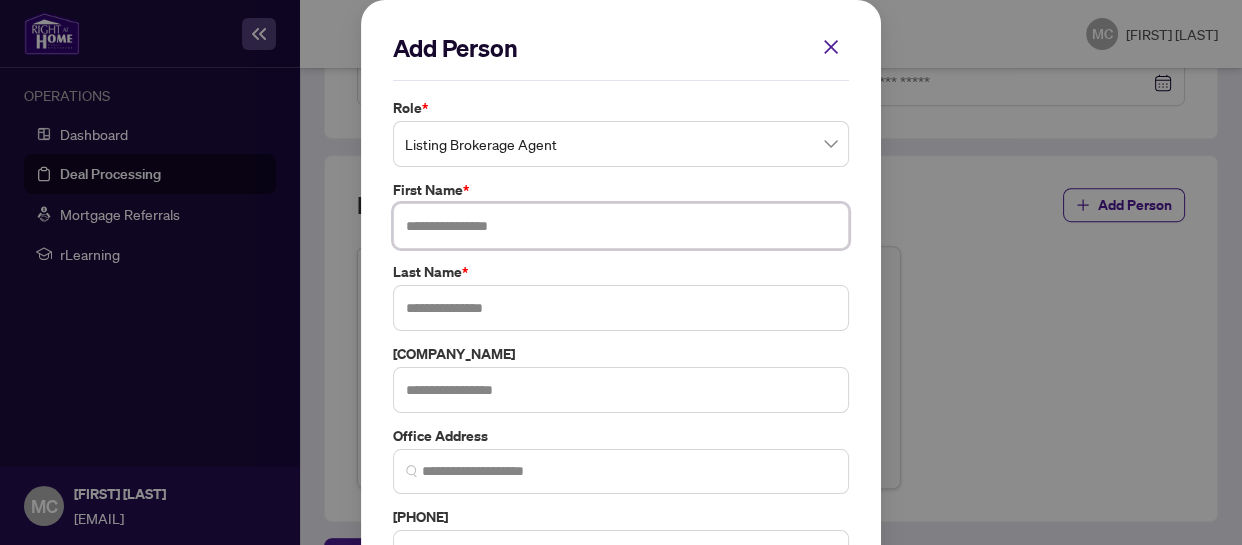 click at bounding box center (621, 226) 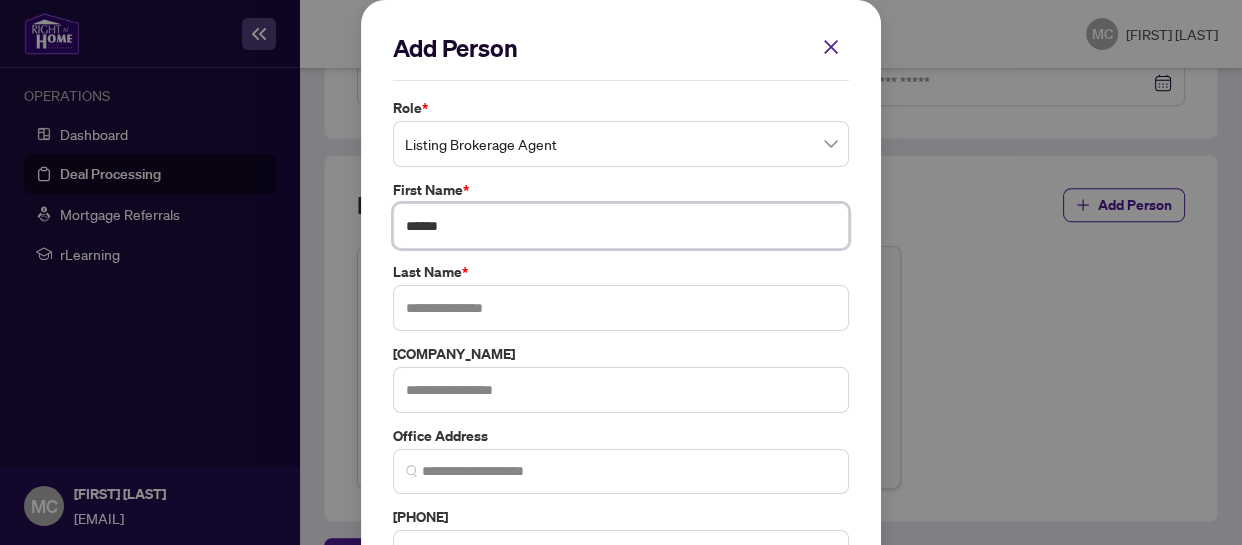 type on "******" 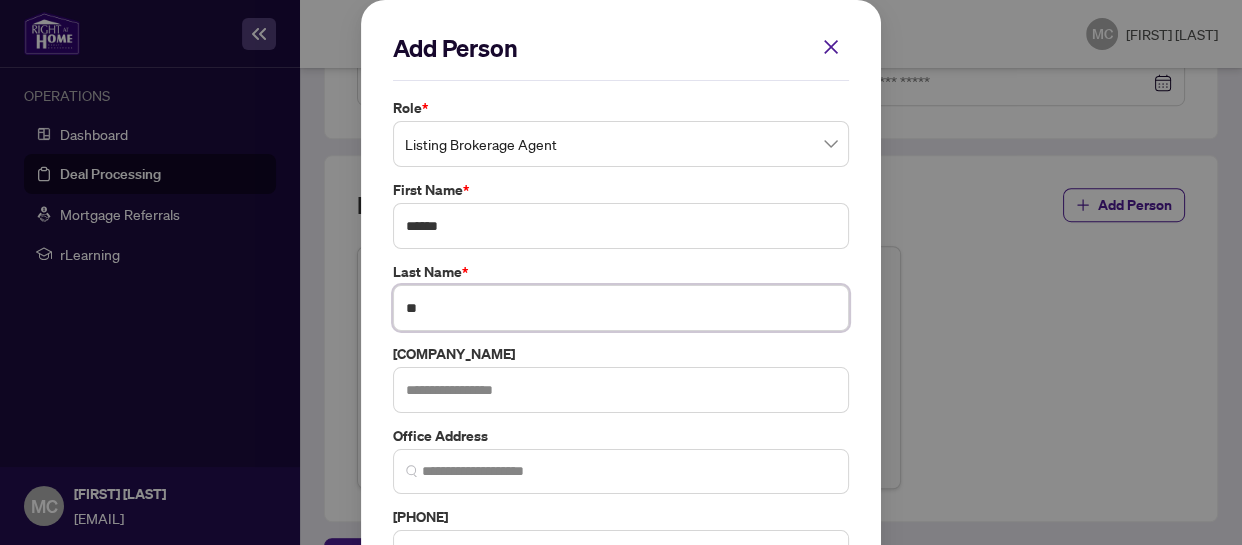 type on "**" 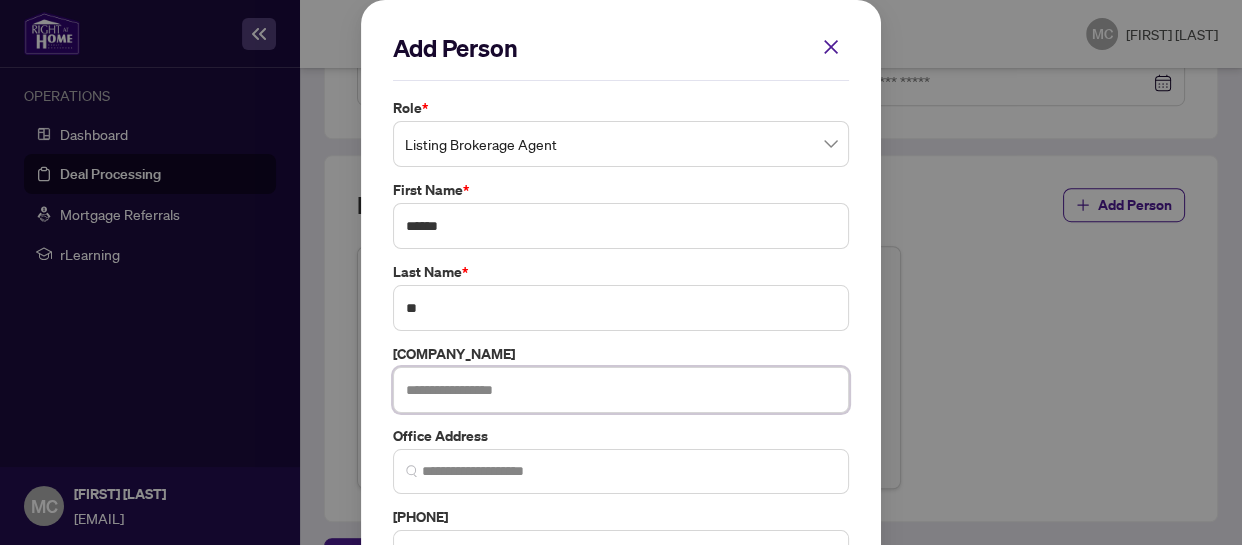 click at bounding box center (621, 390) 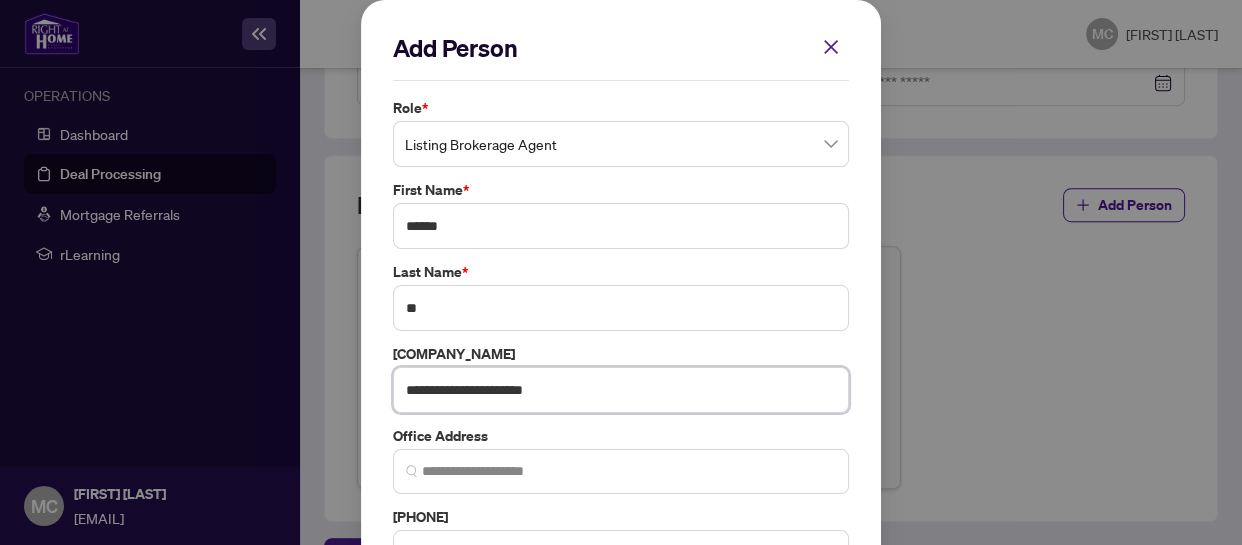 type on "**********" 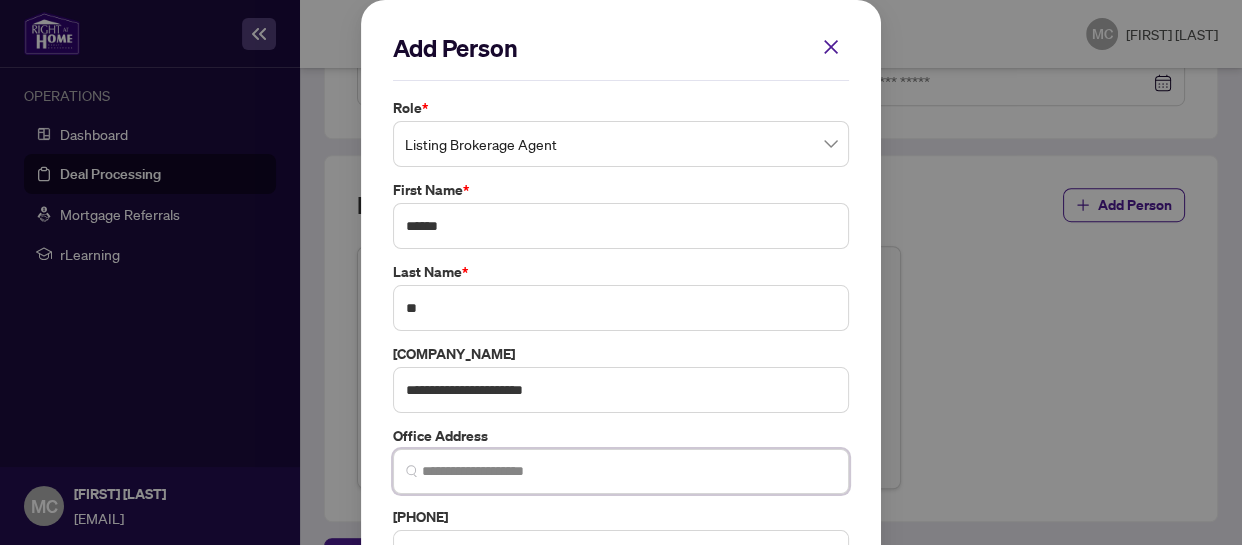click at bounding box center (629, 471) 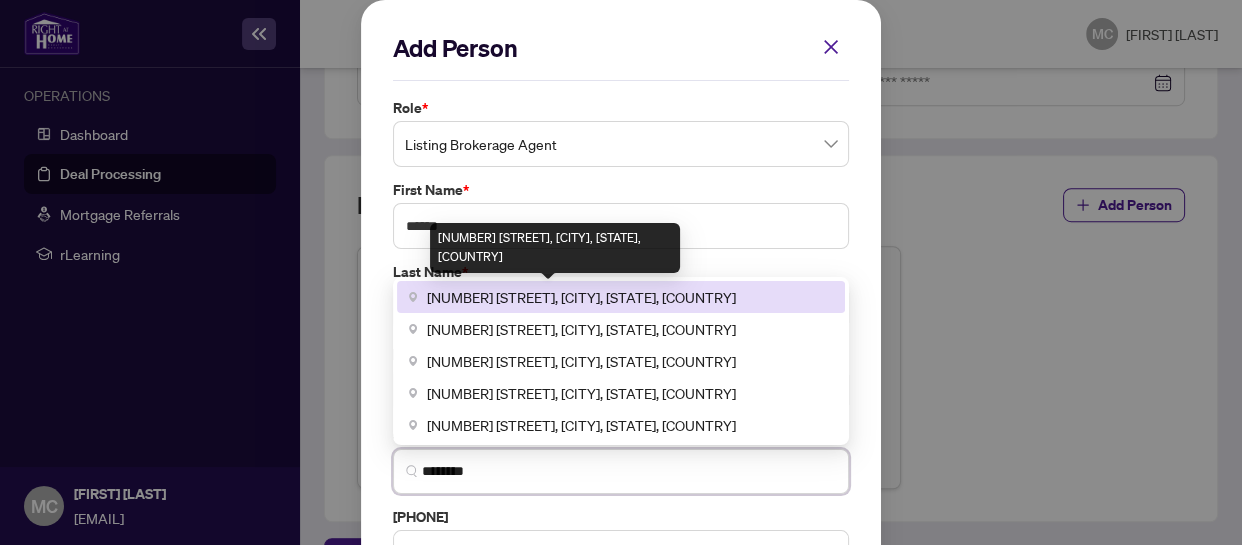 click on "[NUMBER] [STREET], [CITY], [STATE], [COUNTRY]" at bounding box center (581, 297) 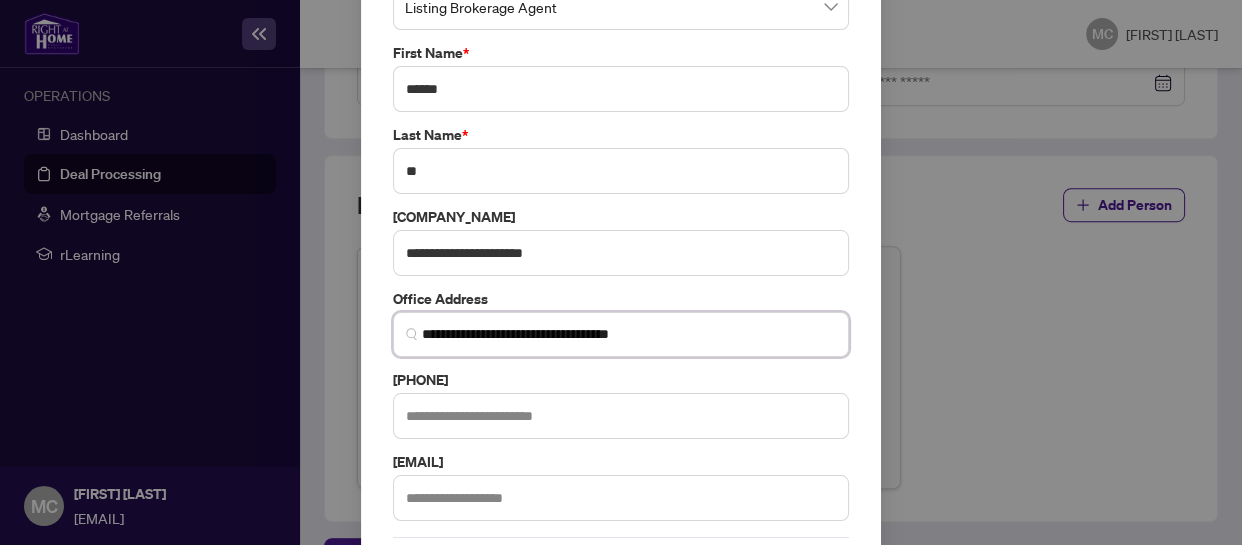 scroll, scrollTop: 181, scrollLeft: 0, axis: vertical 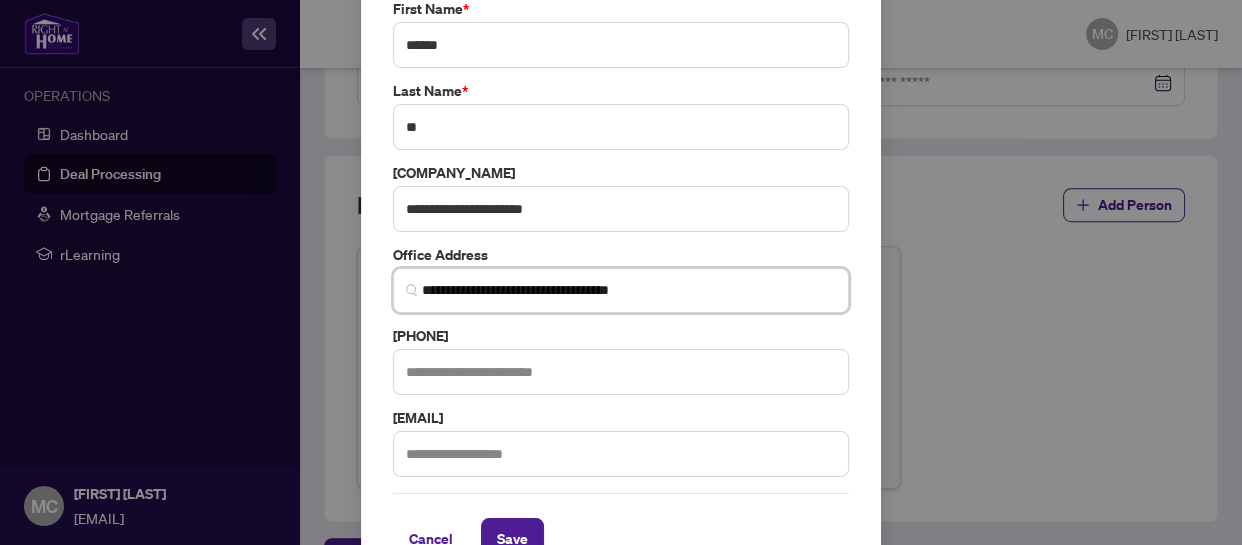 type on "**********" 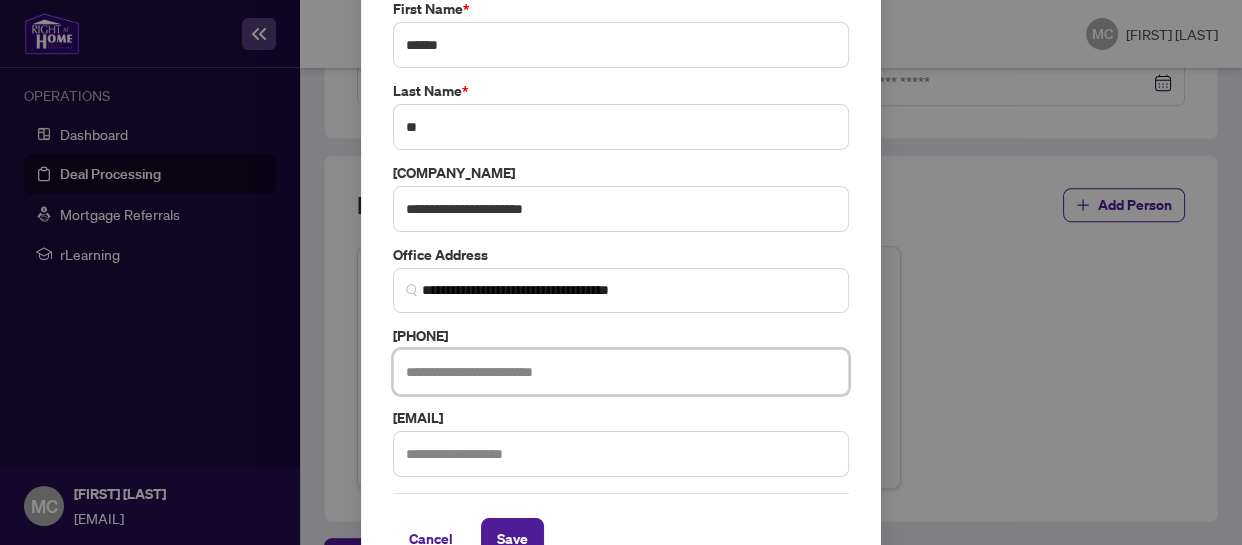 click at bounding box center (621, 372) 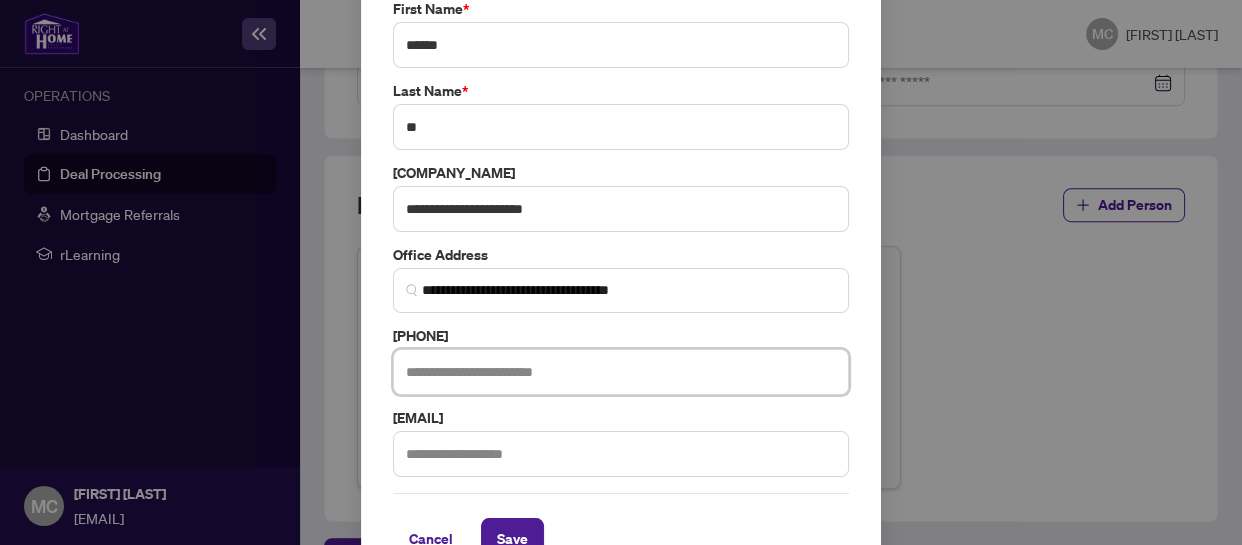 click at bounding box center [621, 372] 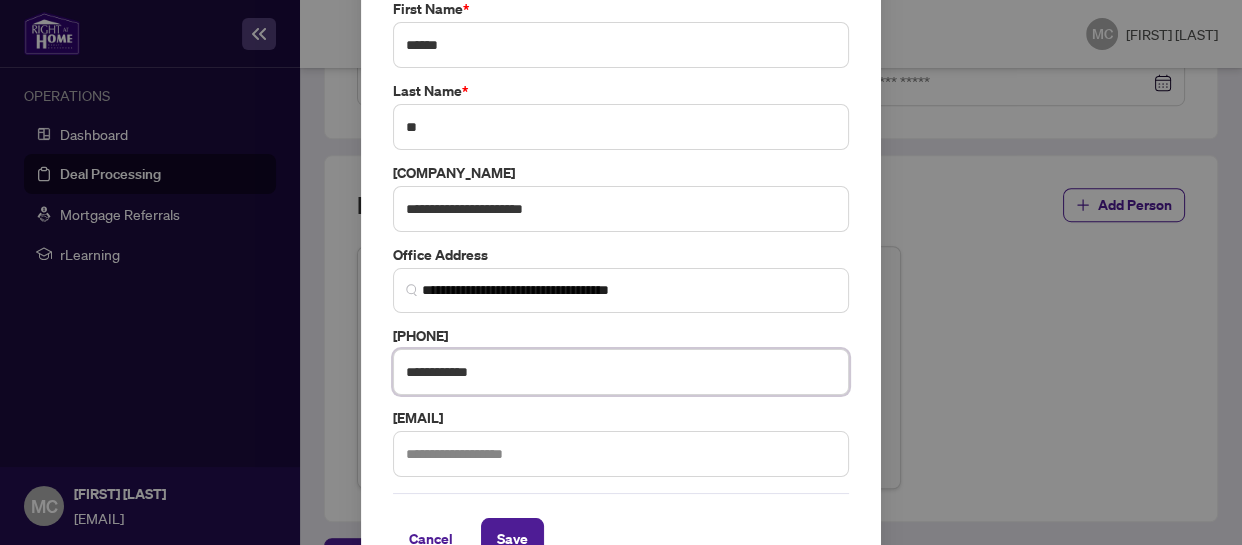 type on "**********" 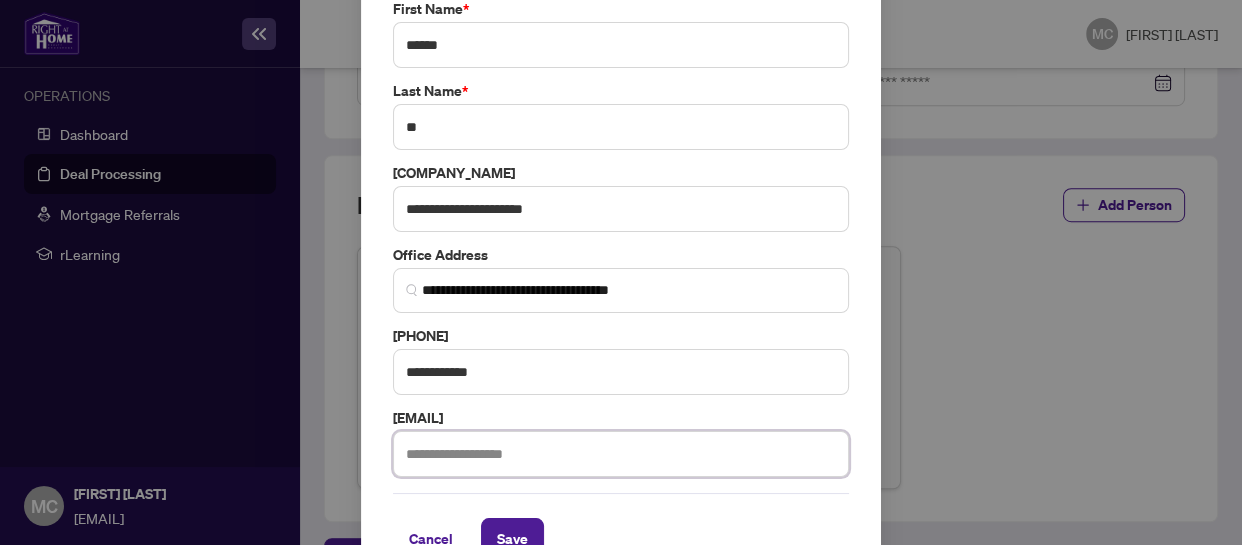 click at bounding box center [621, 454] 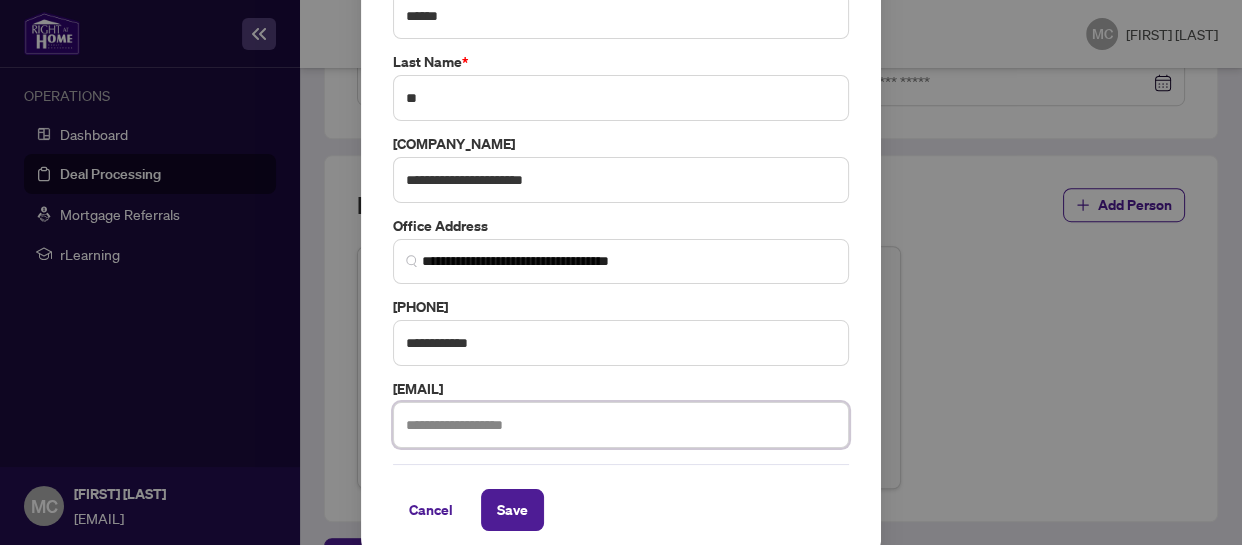 scroll, scrollTop: 226, scrollLeft: 0, axis: vertical 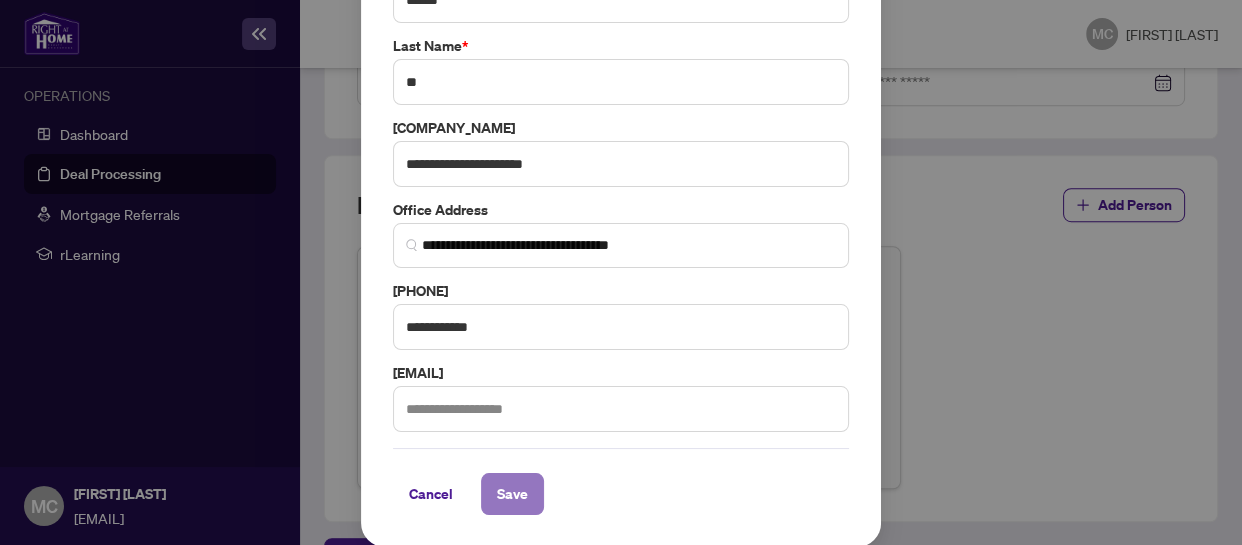 click on "Save" at bounding box center [512, 494] 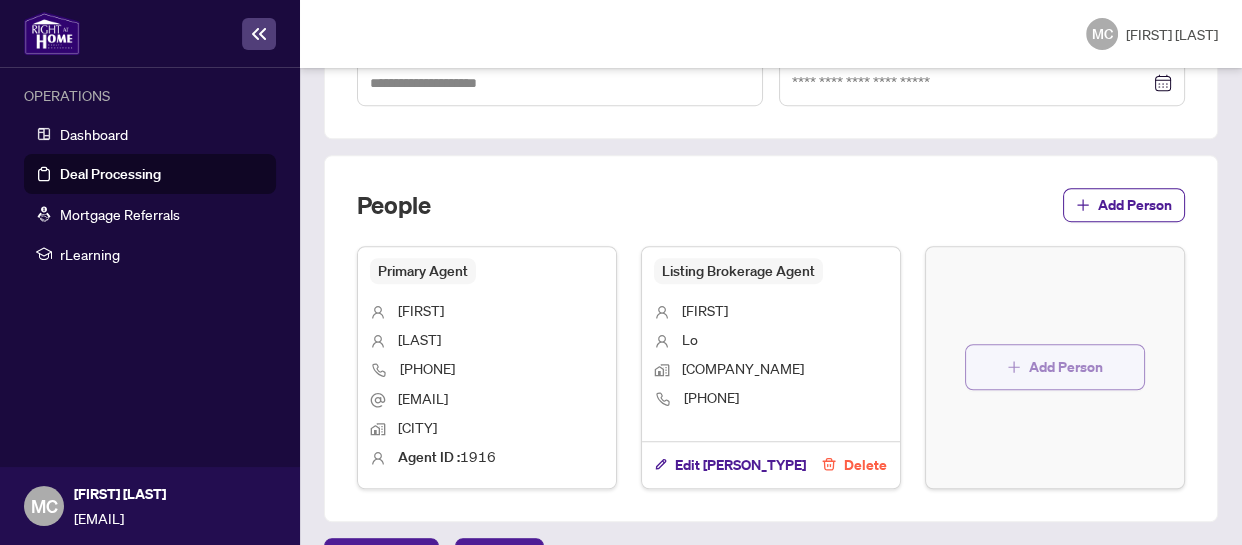 click on "Add Person" at bounding box center (1066, 367) 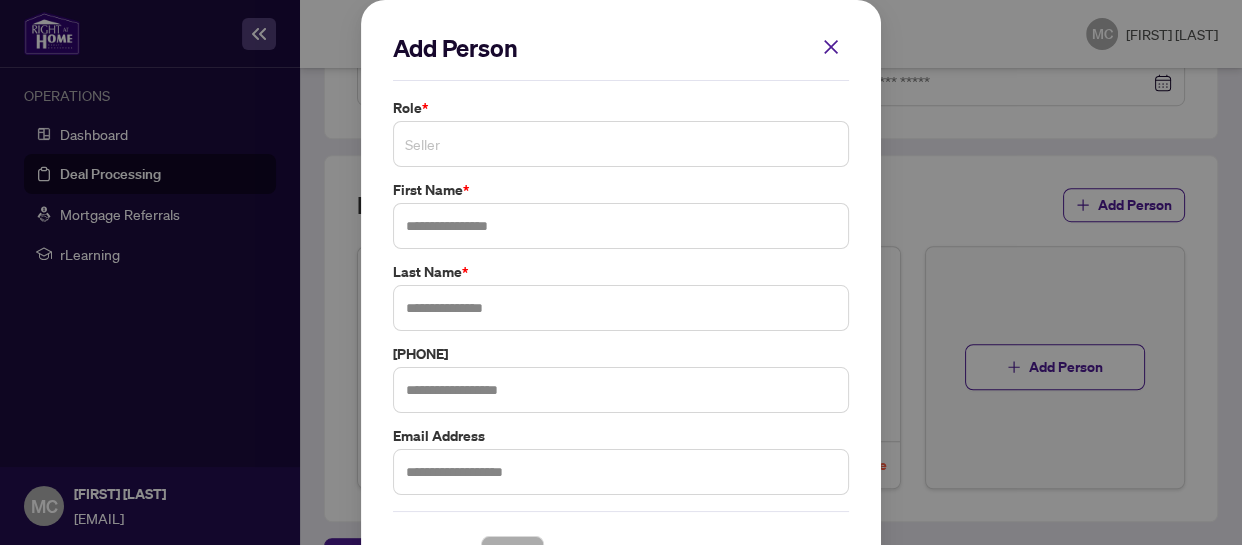 click on "Seller" at bounding box center [621, 144] 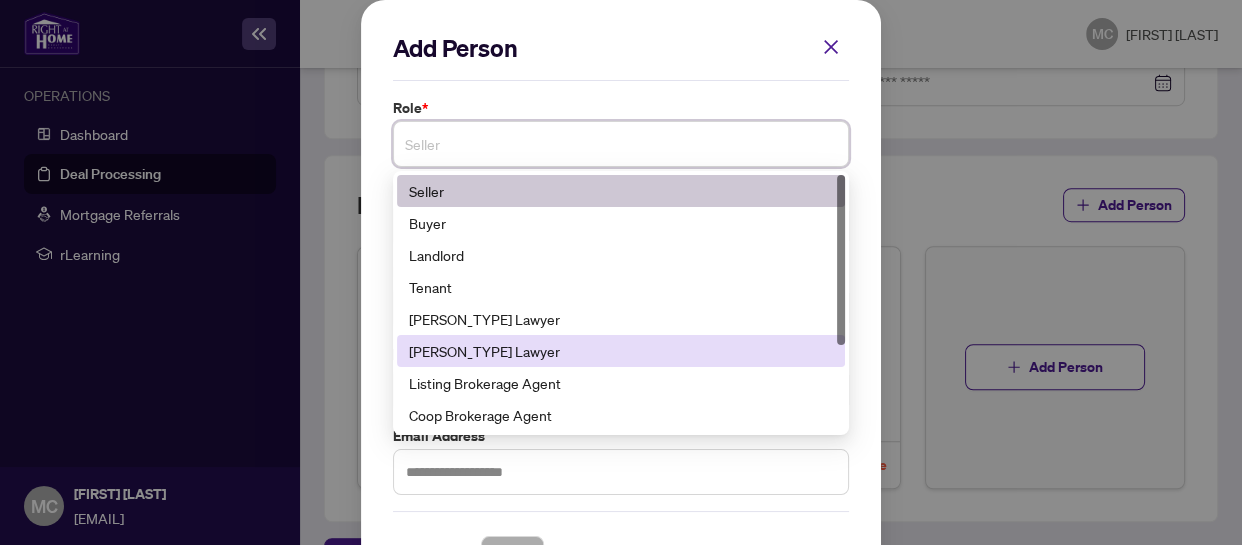 click on "[PERSON_TYPE] Lawyer" at bounding box center [621, 351] 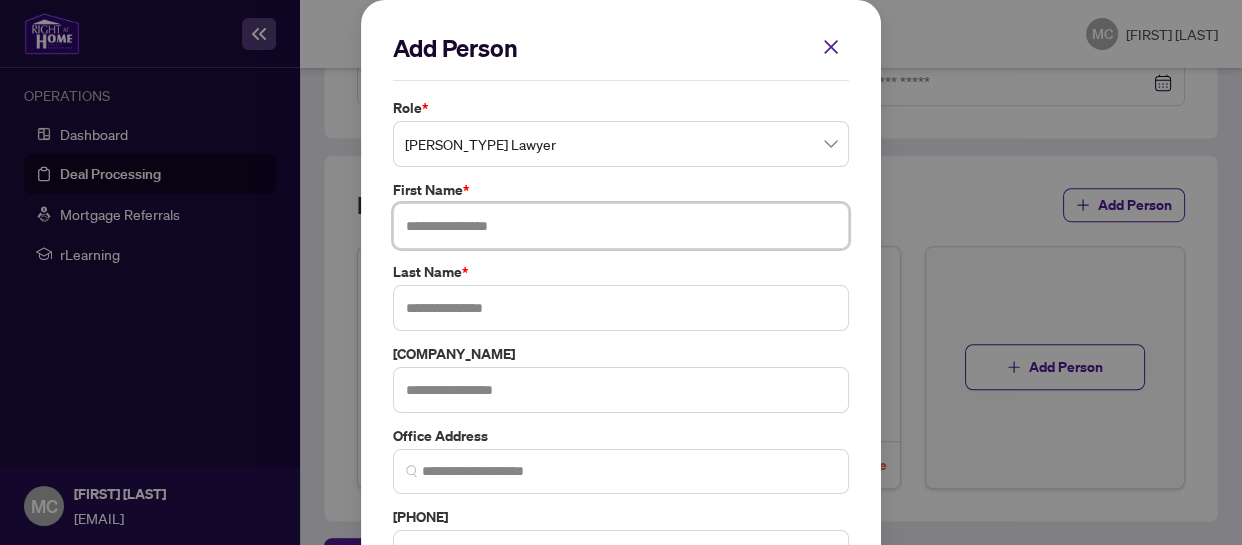 click at bounding box center (621, 226) 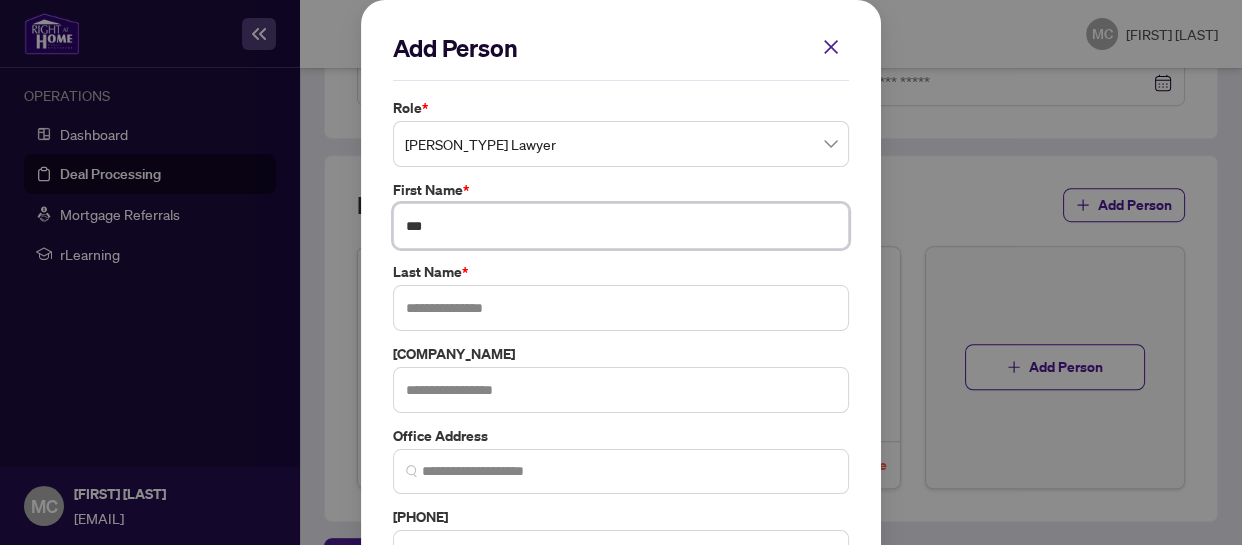 type on "***" 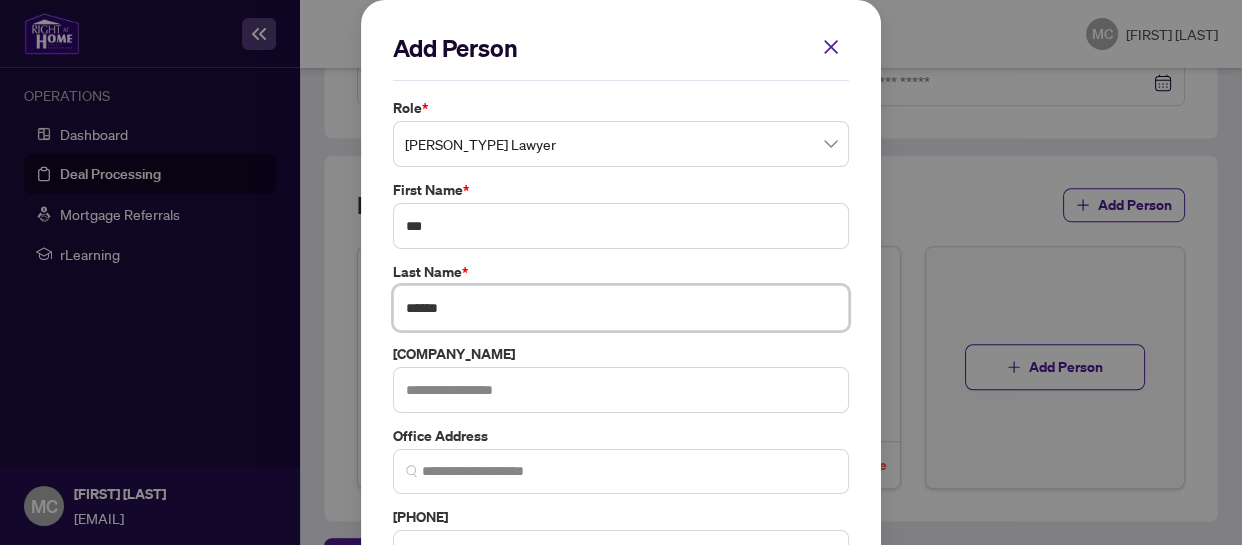 type on "******" 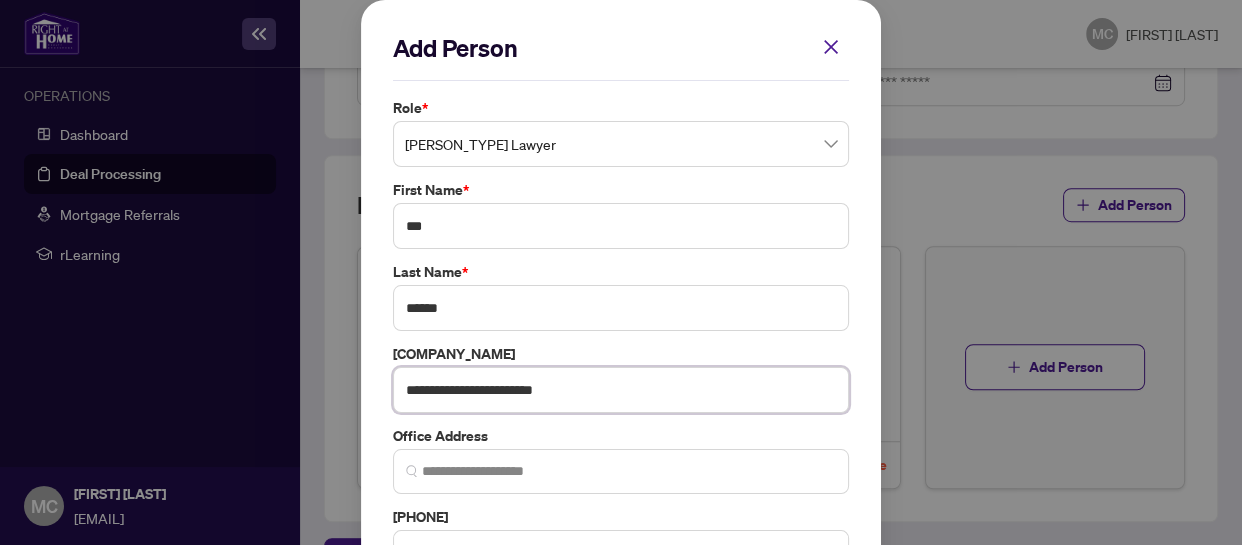 type on "**********" 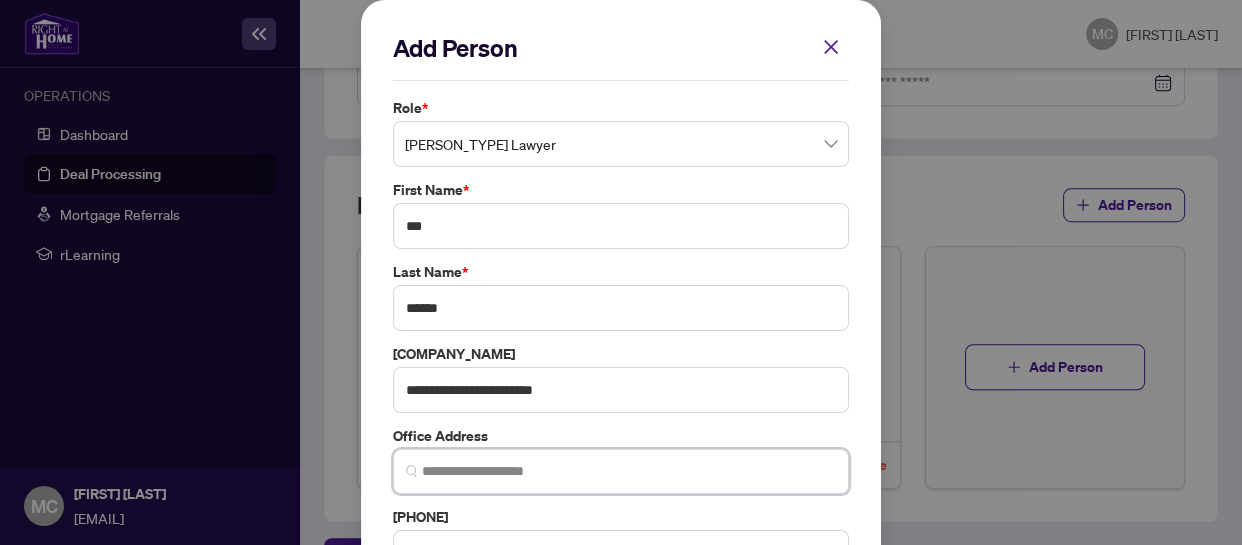 click at bounding box center [629, 471] 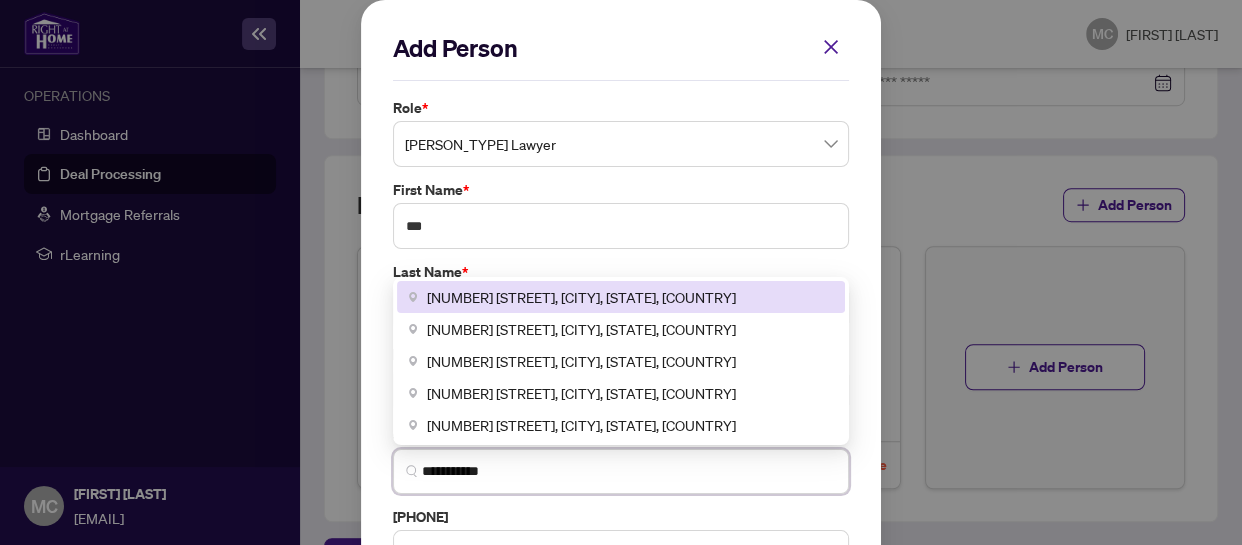 click on "[NUMBER] [STREET], [CITY], [STATE], [COUNTRY]" at bounding box center (581, 297) 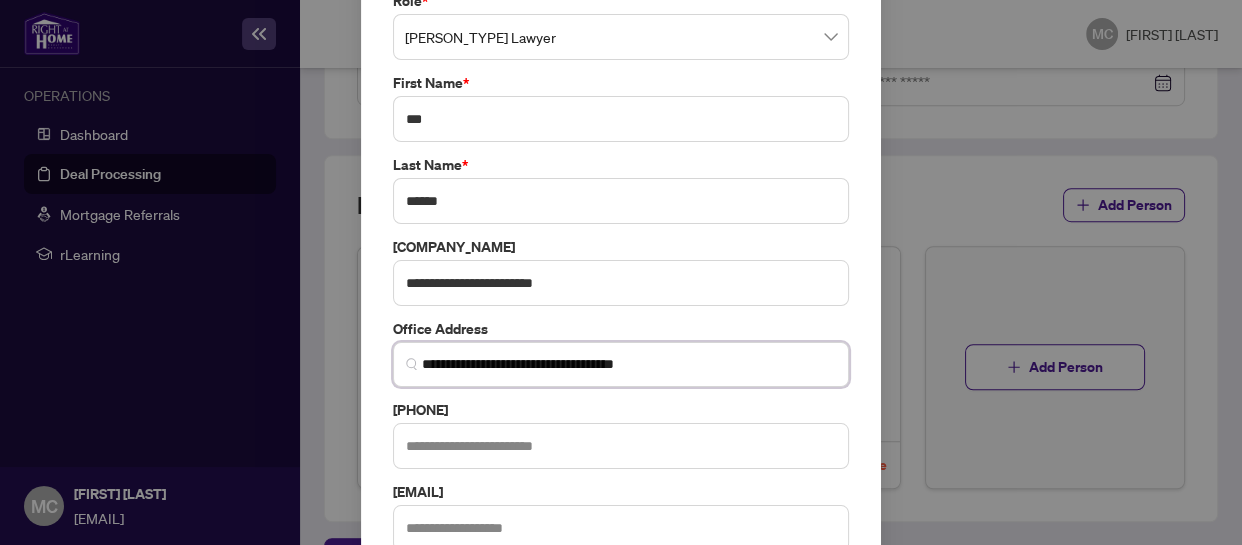 scroll, scrollTop: 181, scrollLeft: 0, axis: vertical 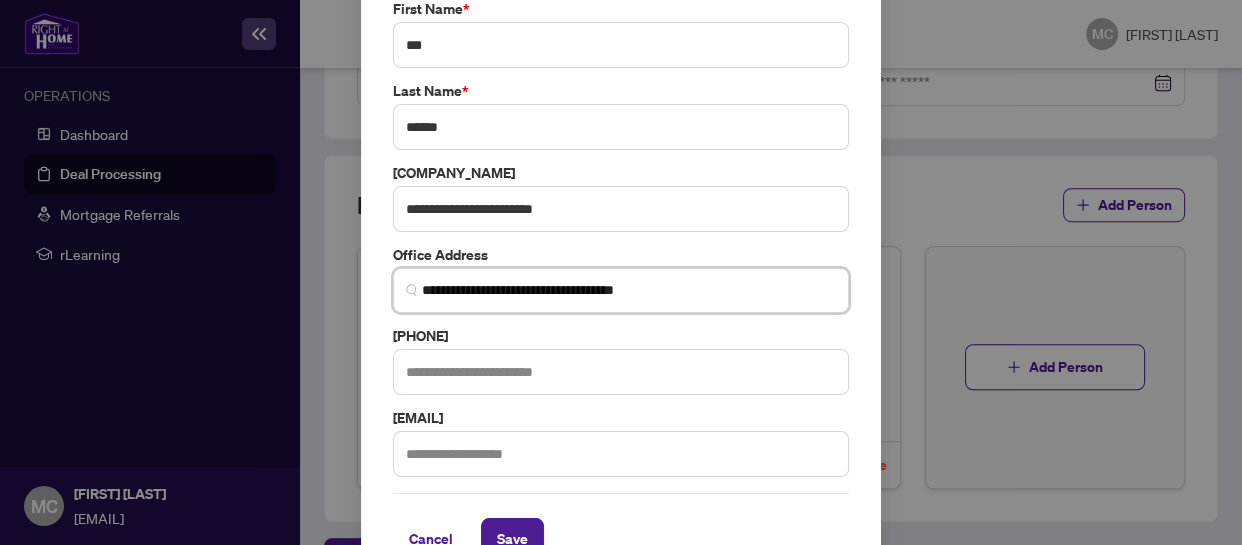 type on "**********" 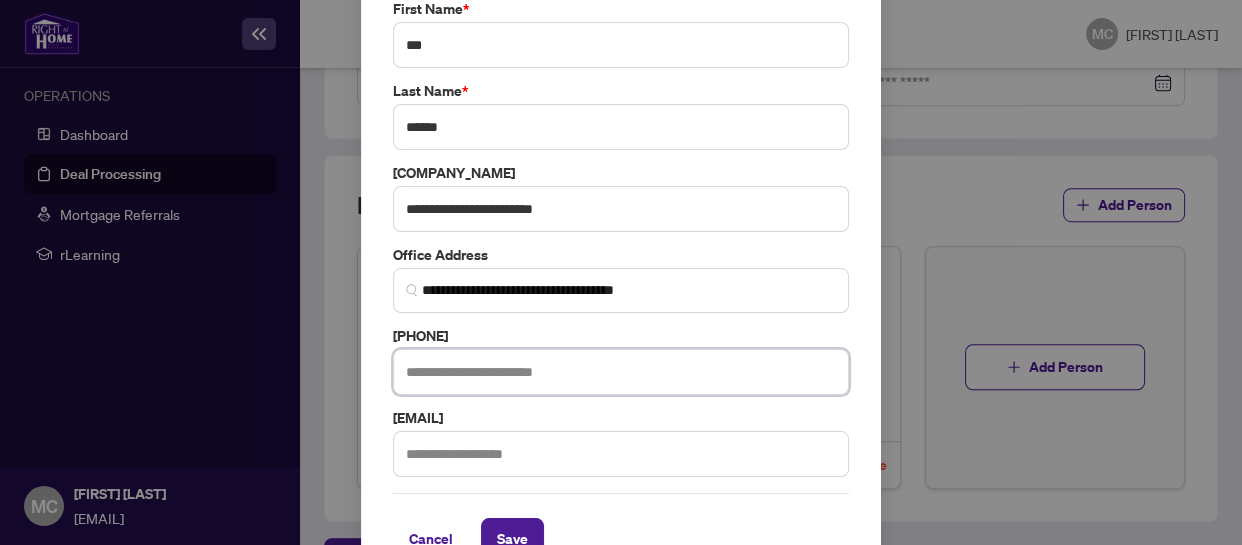 click at bounding box center (621, 372) 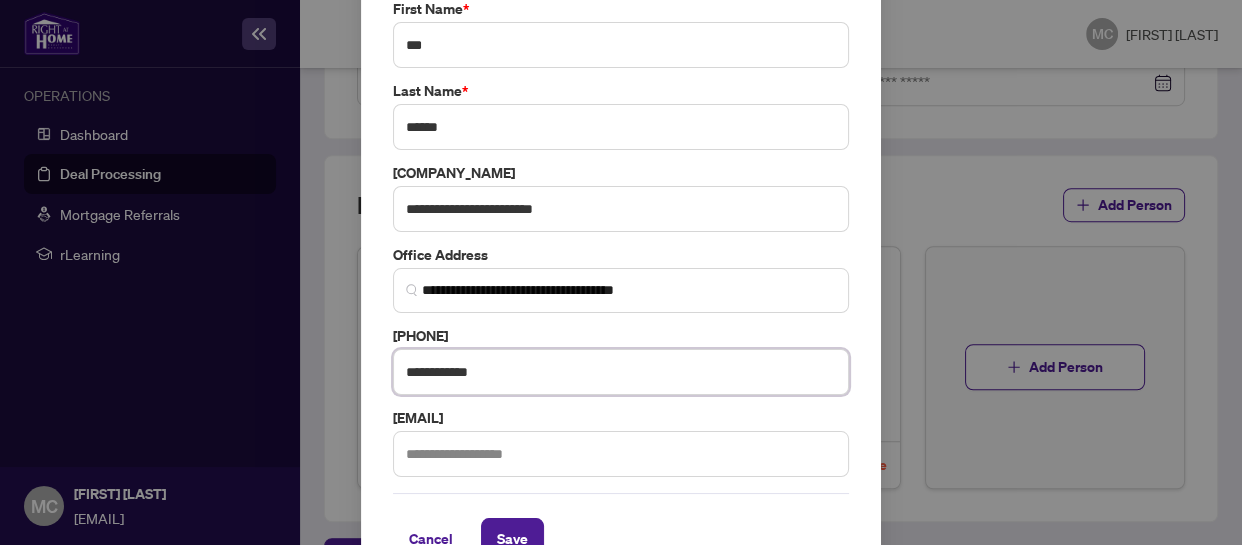 type on "**********" 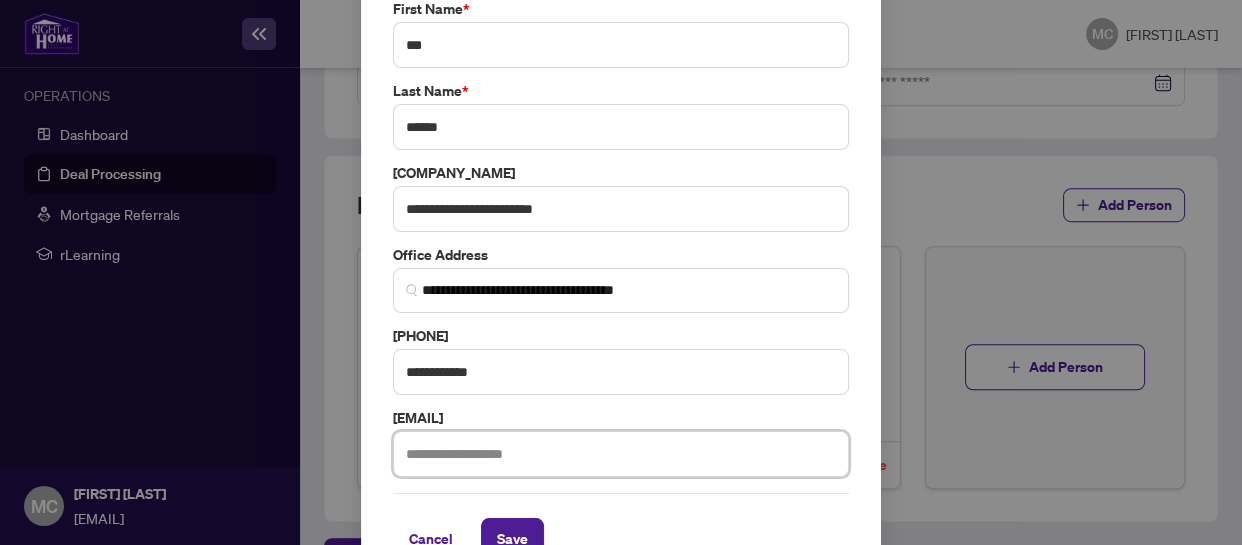 click at bounding box center (621, 454) 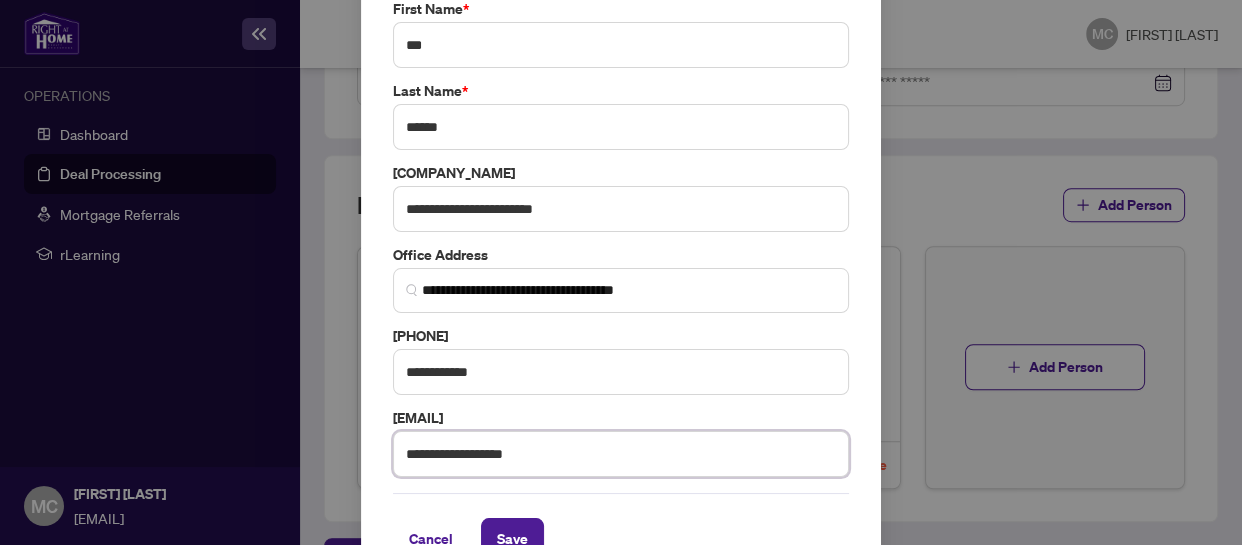 scroll, scrollTop: 226, scrollLeft: 0, axis: vertical 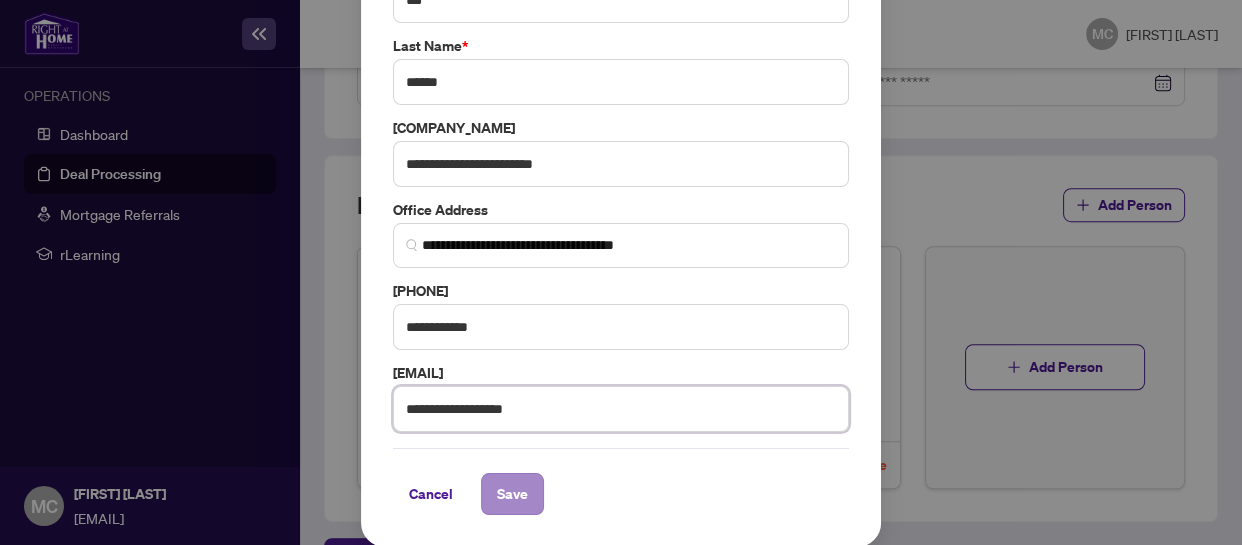 type on "**********" 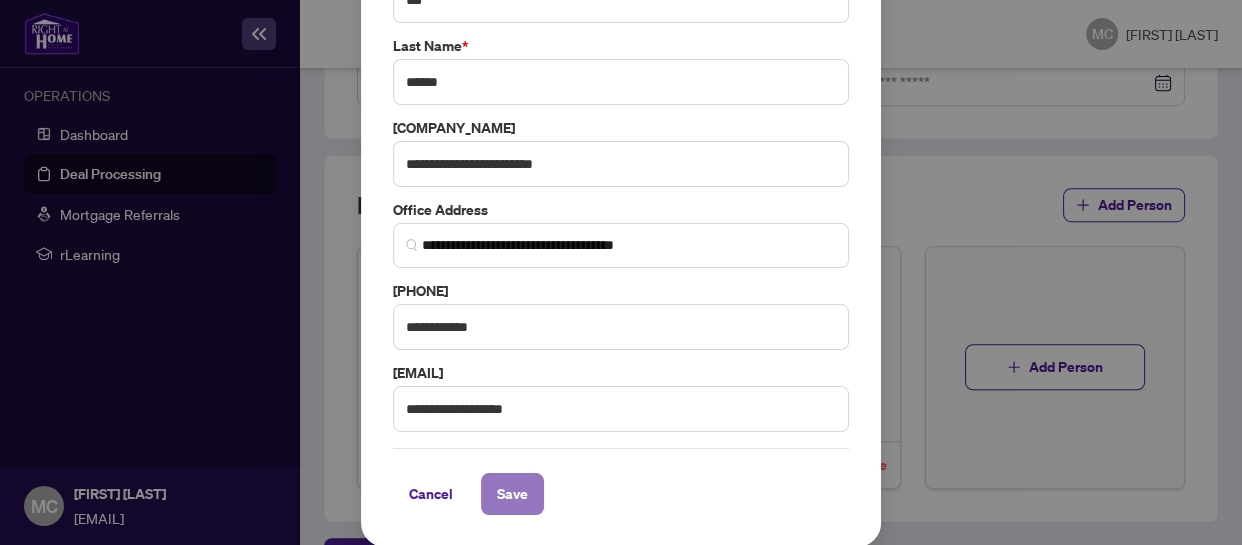 click on "Save" at bounding box center (512, 494) 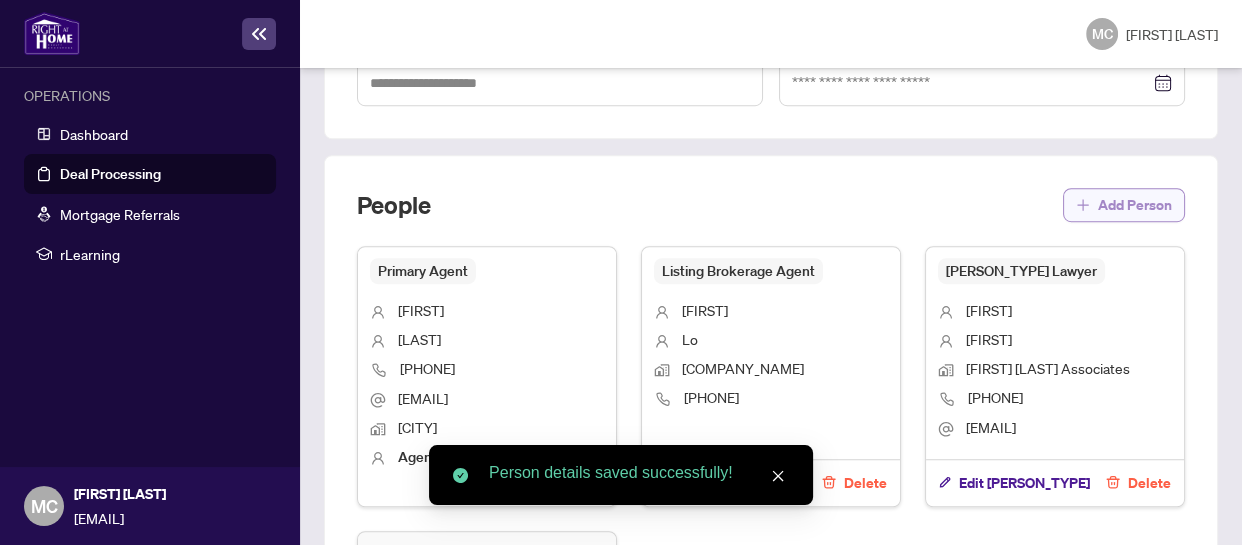 click on "Add Person" at bounding box center [1135, 205] 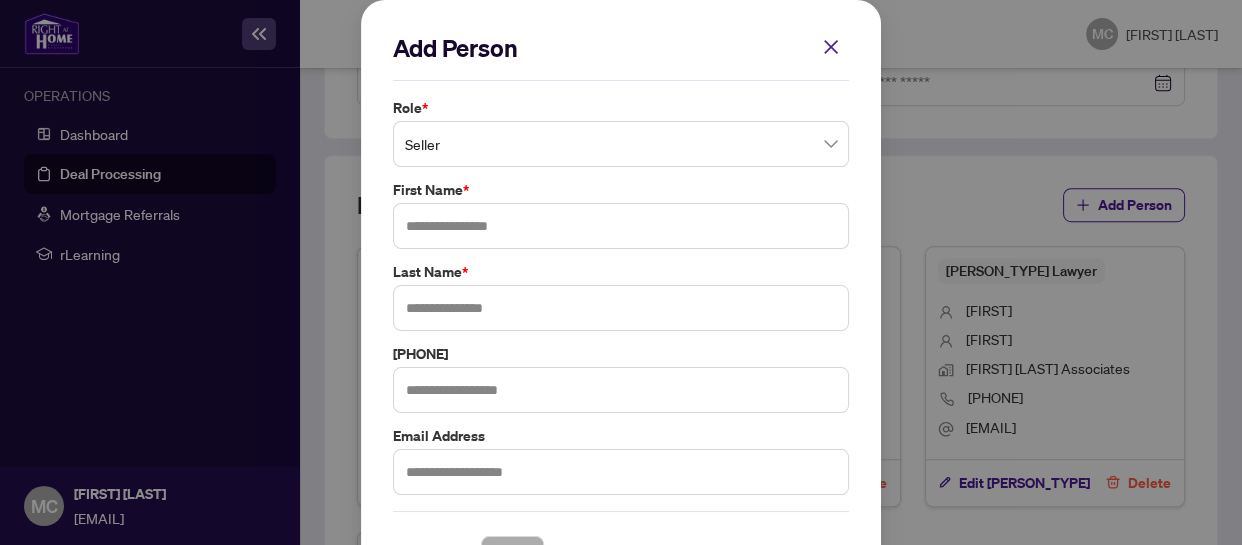 click on "Seller" at bounding box center [621, 144] 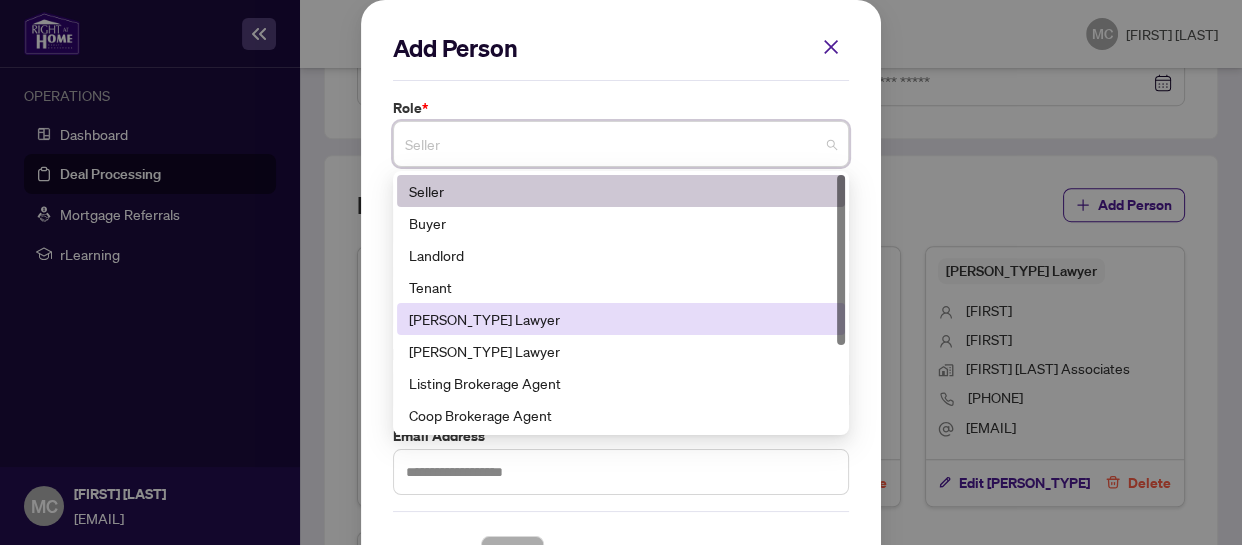 click on "[PERSON_TYPE] Lawyer" at bounding box center (621, 319) 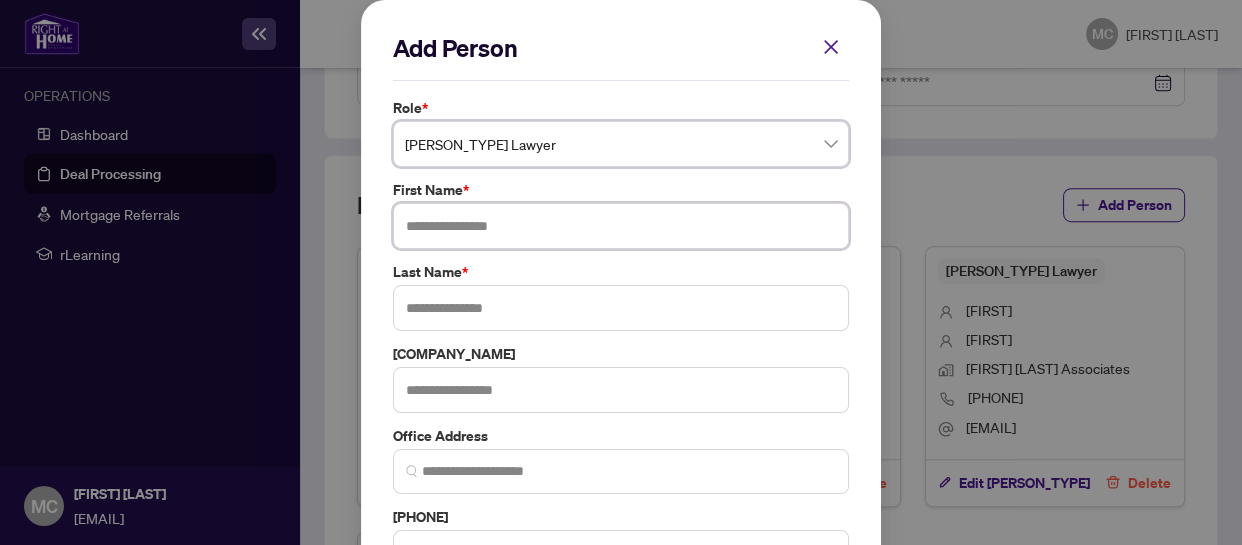 click at bounding box center (621, 226) 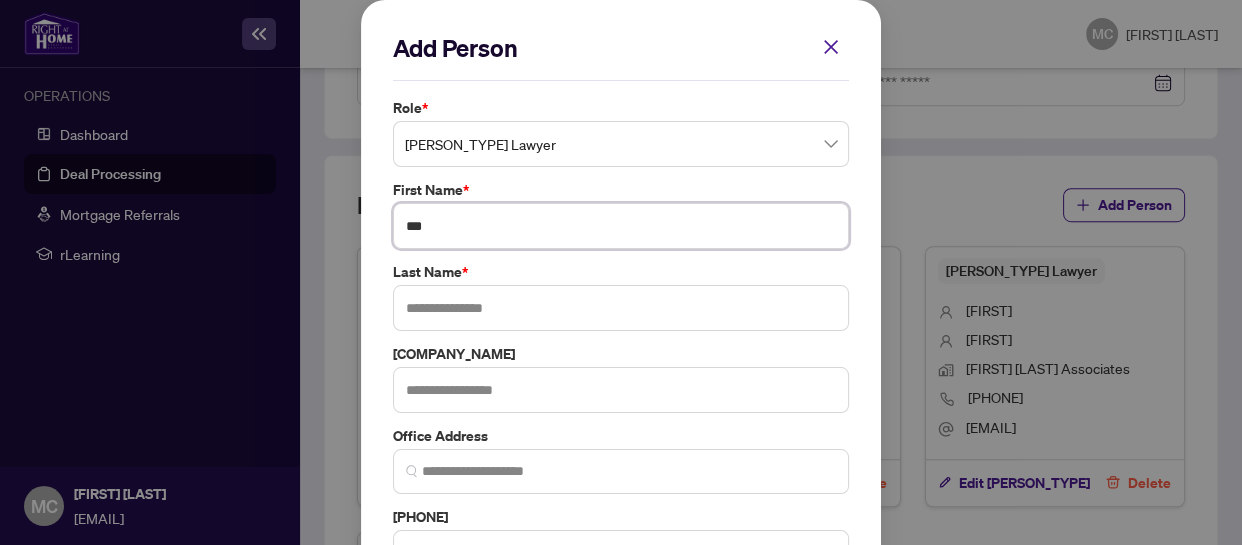 type on "***" 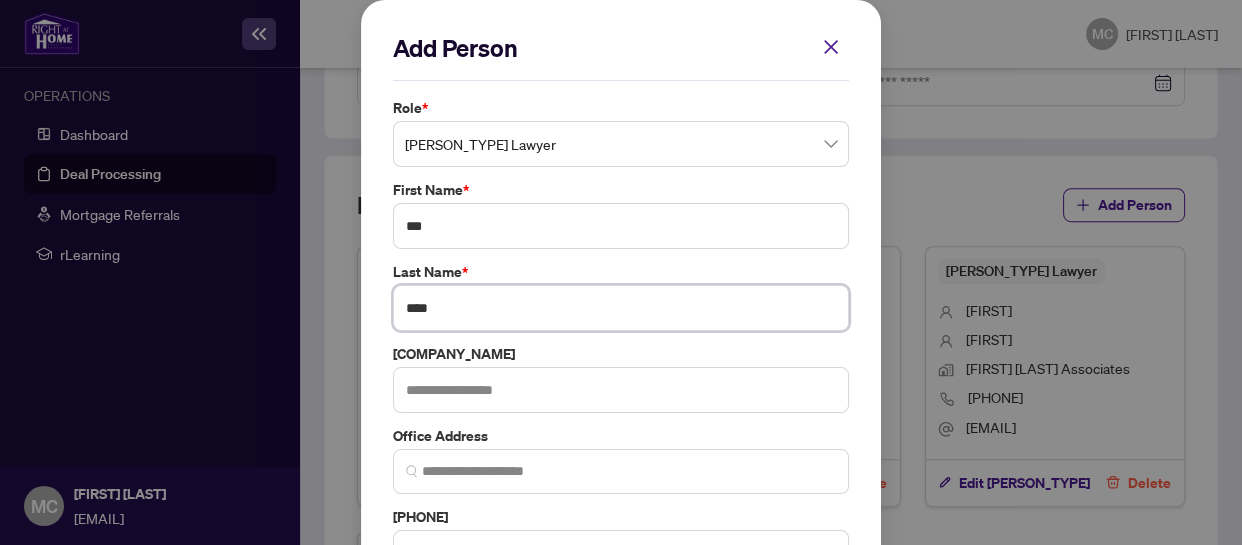 type on "****" 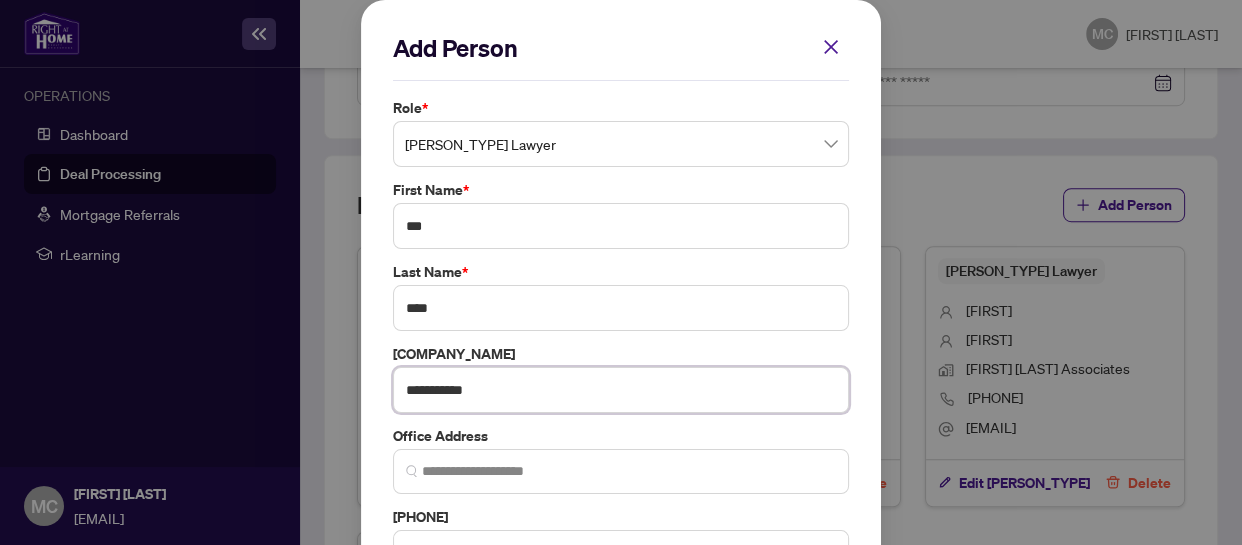 type on "**********" 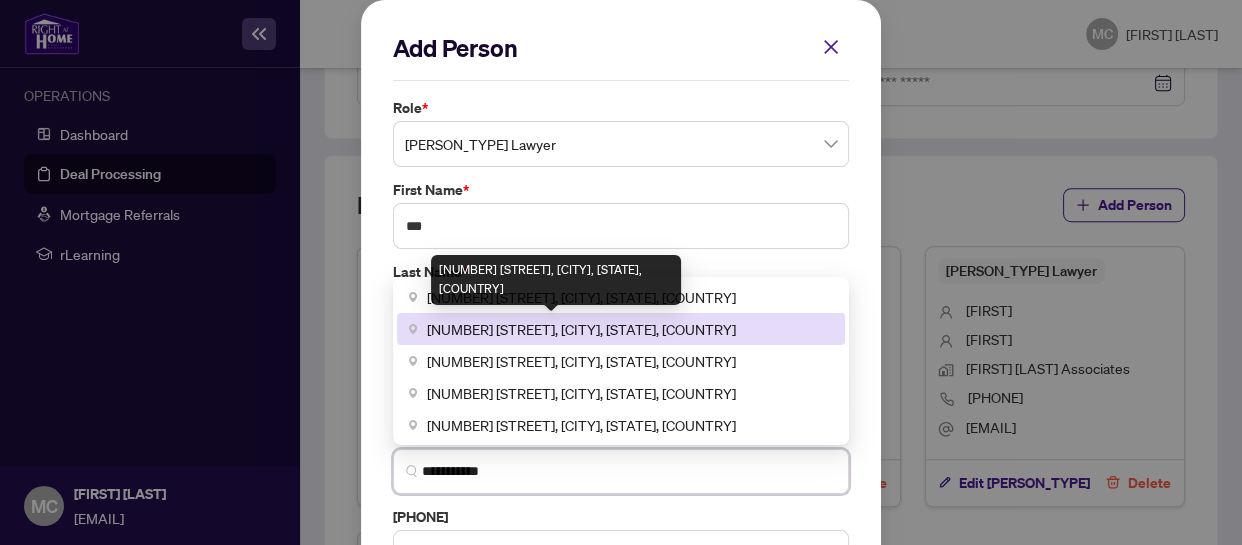 click on "[NUMBER] [STREET], [CITY], [STATE], [COUNTRY]" at bounding box center [0, 0] 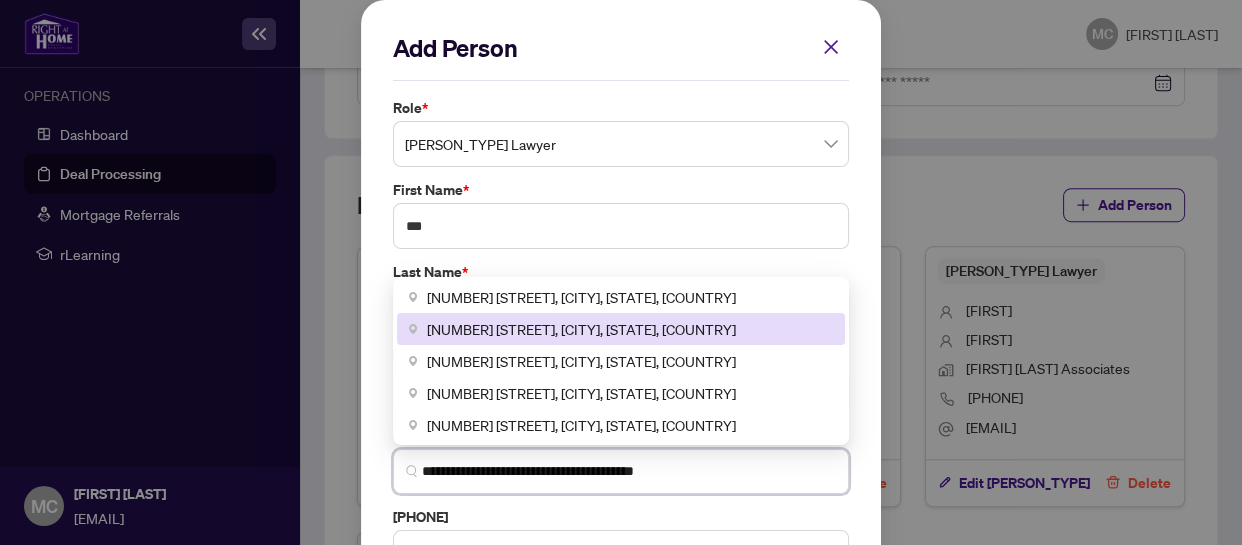 drag, startPoint x: 710, startPoint y: 467, endPoint x: 391, endPoint y: 480, distance: 319.26477 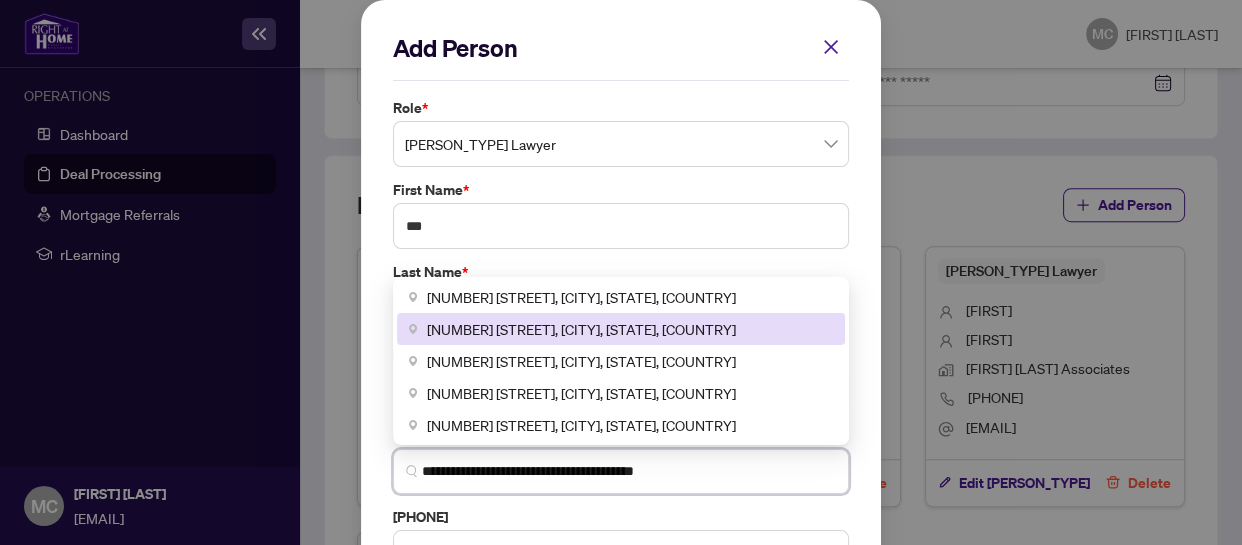 click on "**********" at bounding box center (621, 471) 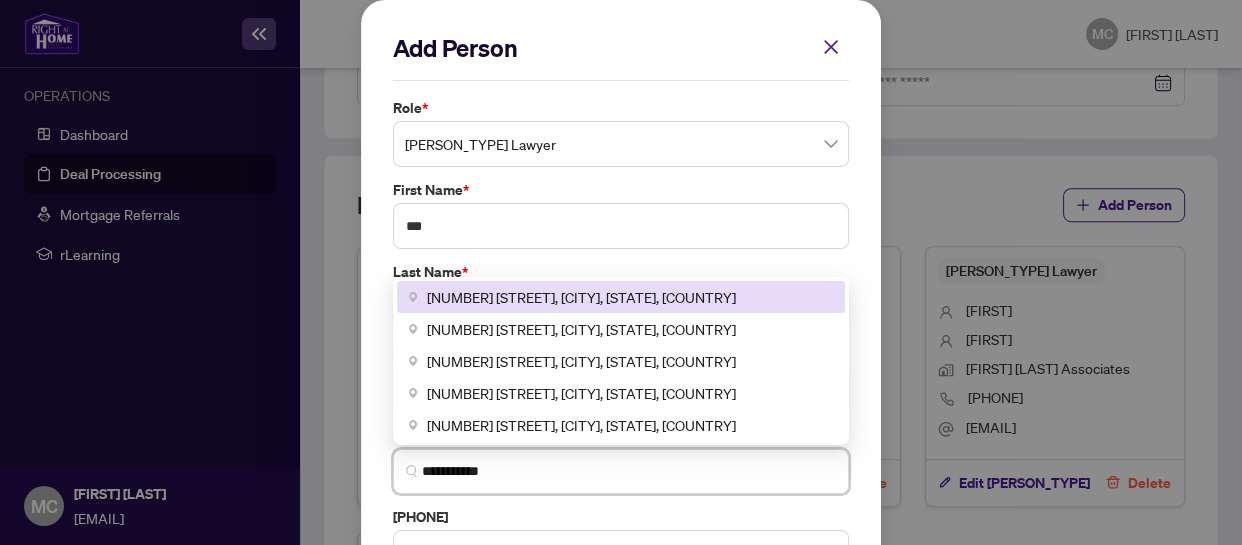 click on "[NUMBER] [STREET], [CITY], [STATE], [COUNTRY]" at bounding box center (621, 297) 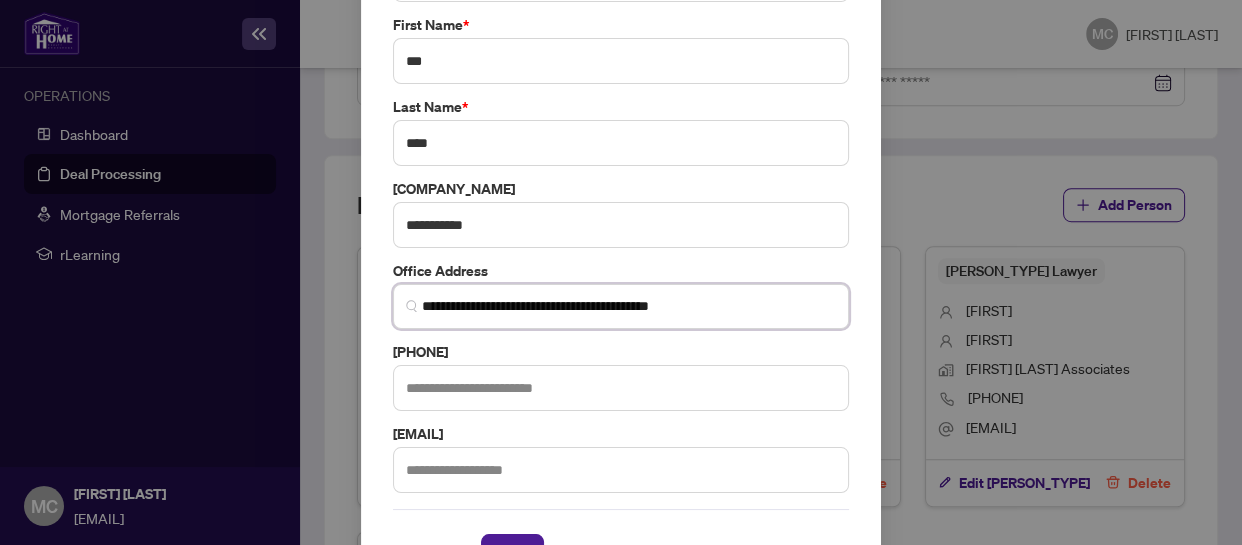 scroll, scrollTop: 181, scrollLeft: 0, axis: vertical 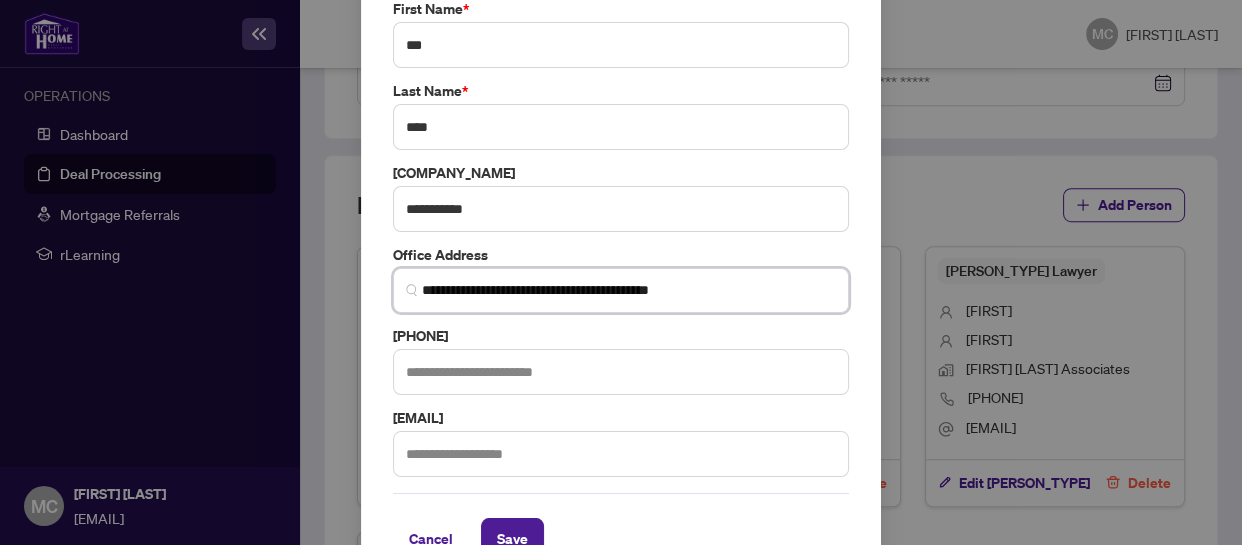 type on "**********" 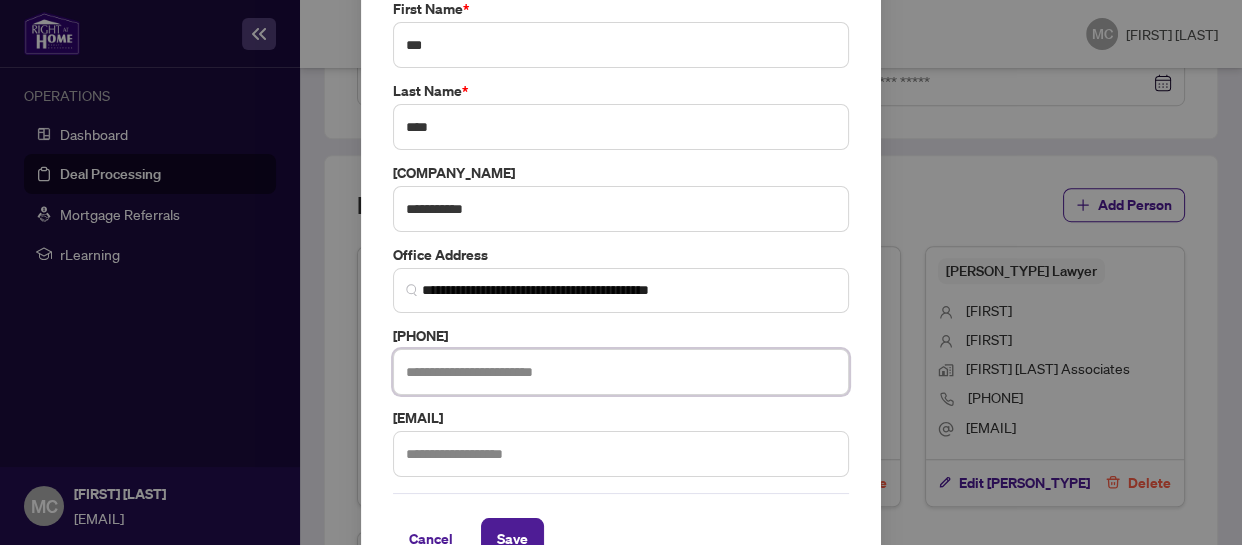 click at bounding box center (621, 372) 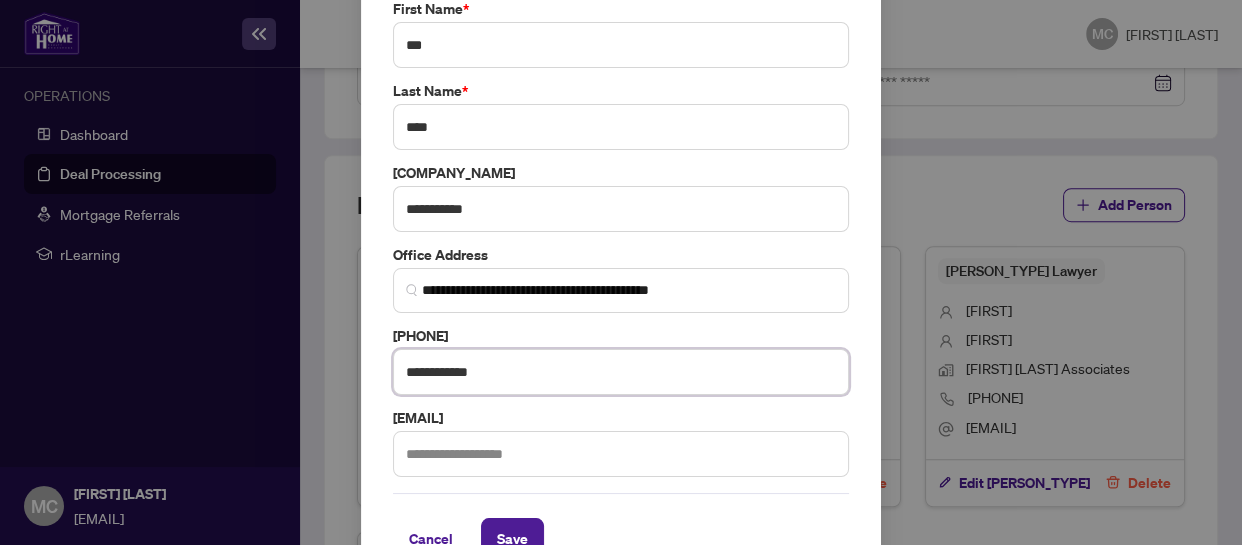 type on "**********" 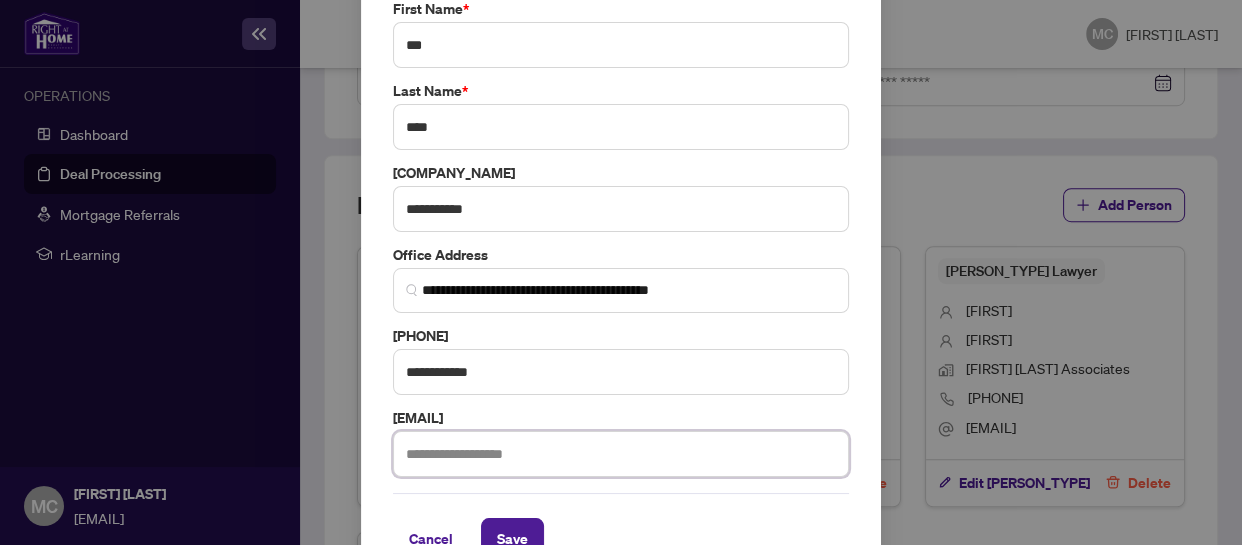 click at bounding box center [621, 454] 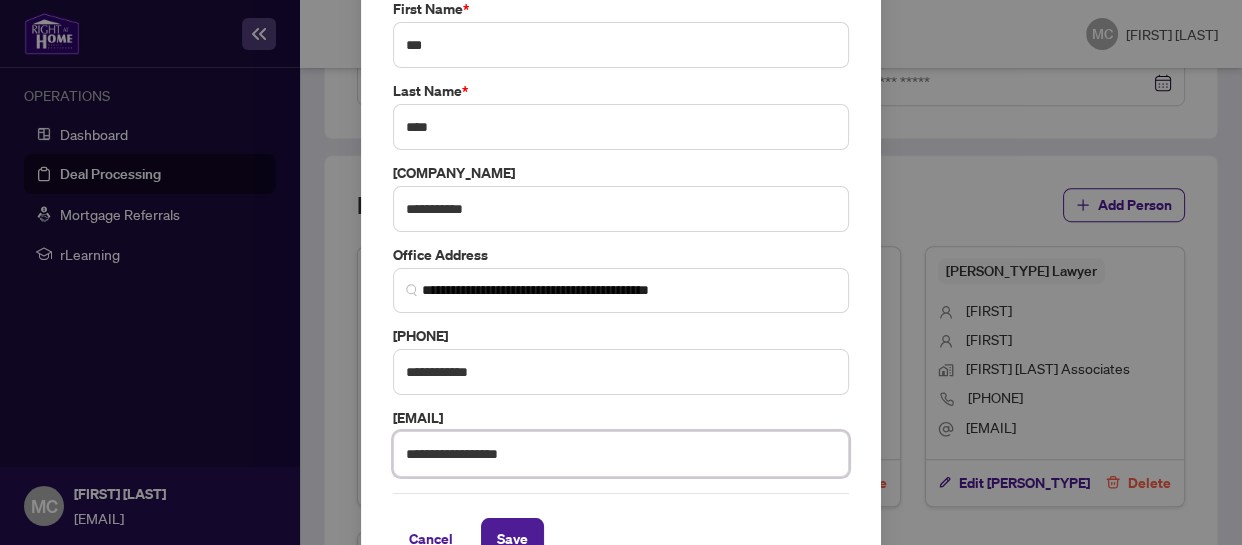 type on "**********" 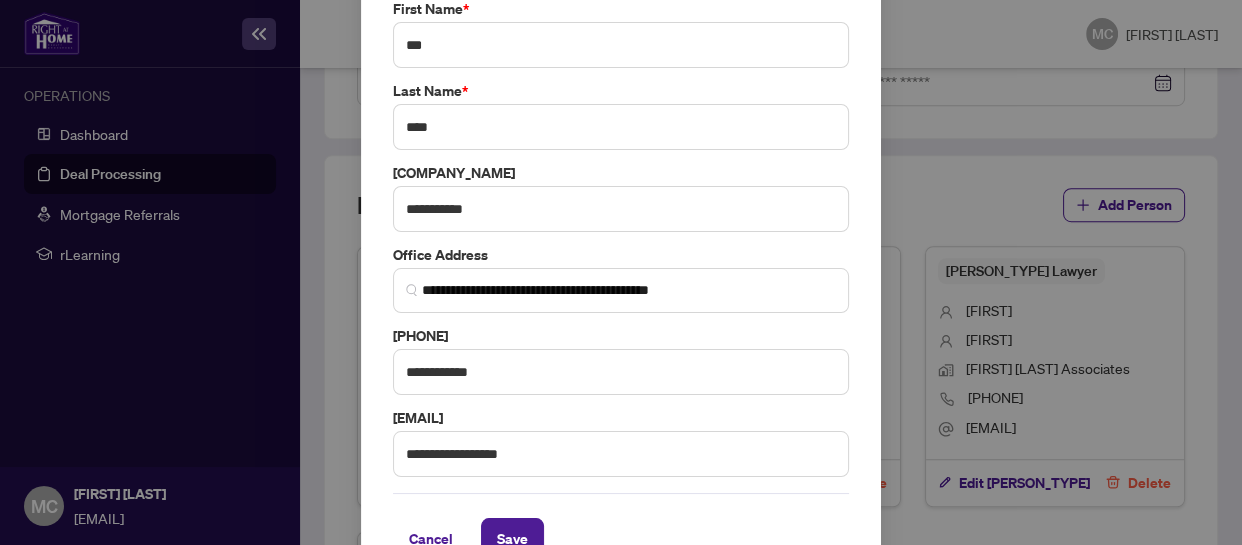 scroll, scrollTop: 194, scrollLeft: 0, axis: vertical 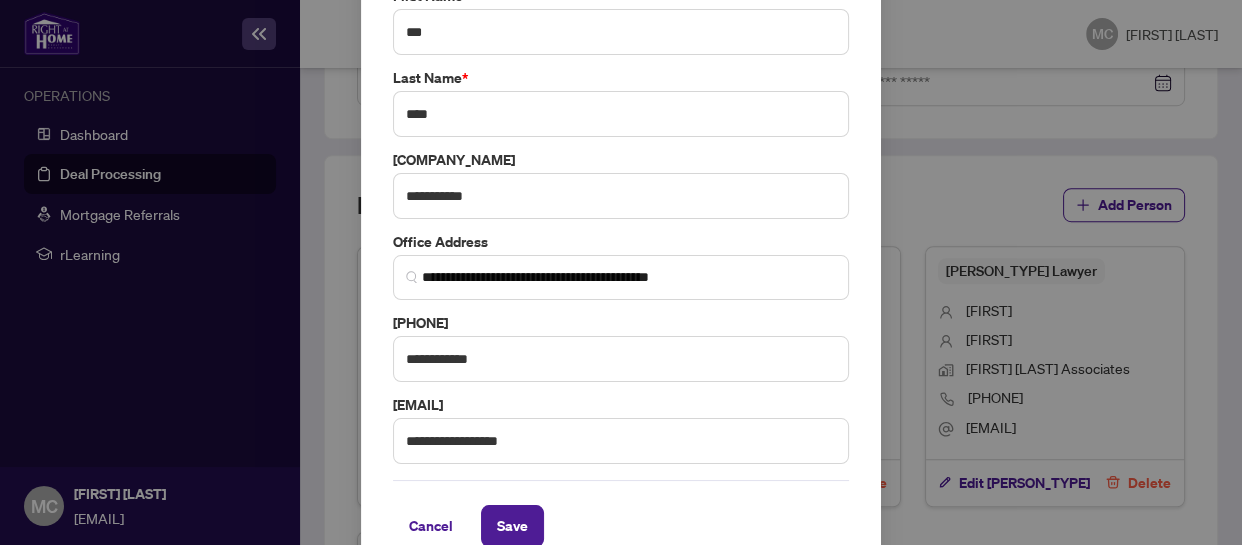 type 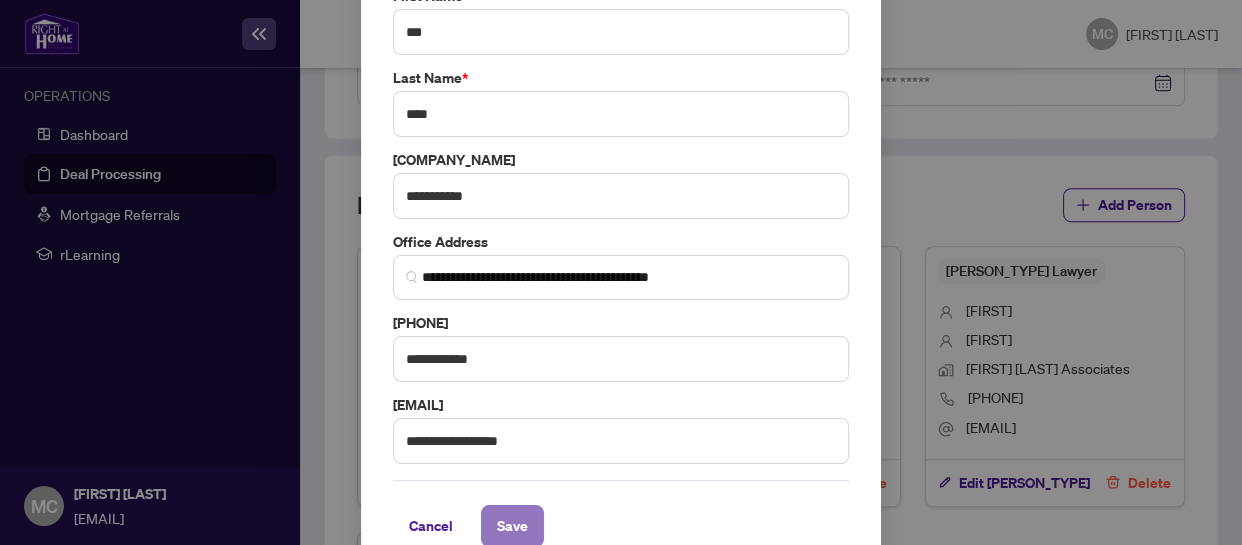 click on "Save" at bounding box center [512, 526] 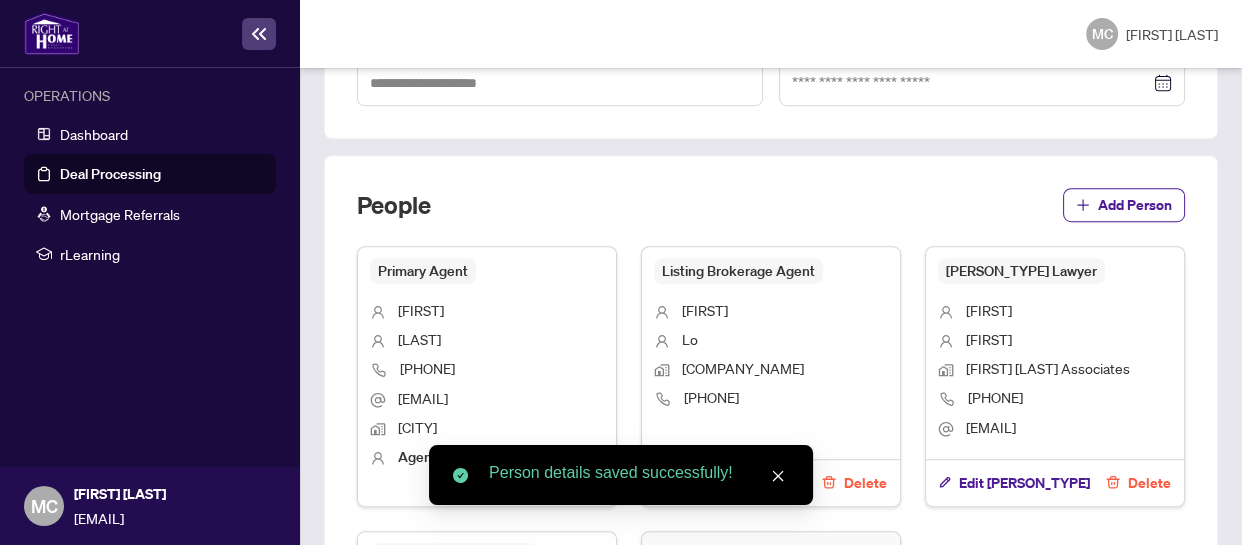 scroll, scrollTop: 1501, scrollLeft: 0, axis: vertical 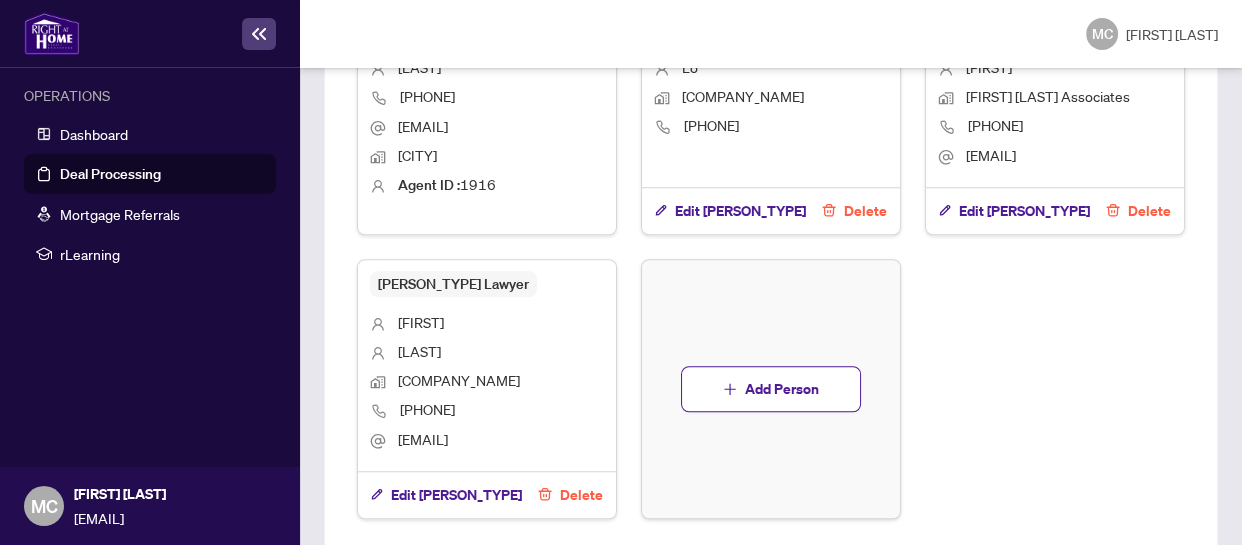 click on "Next Tab" at bounding box center [381, 589] 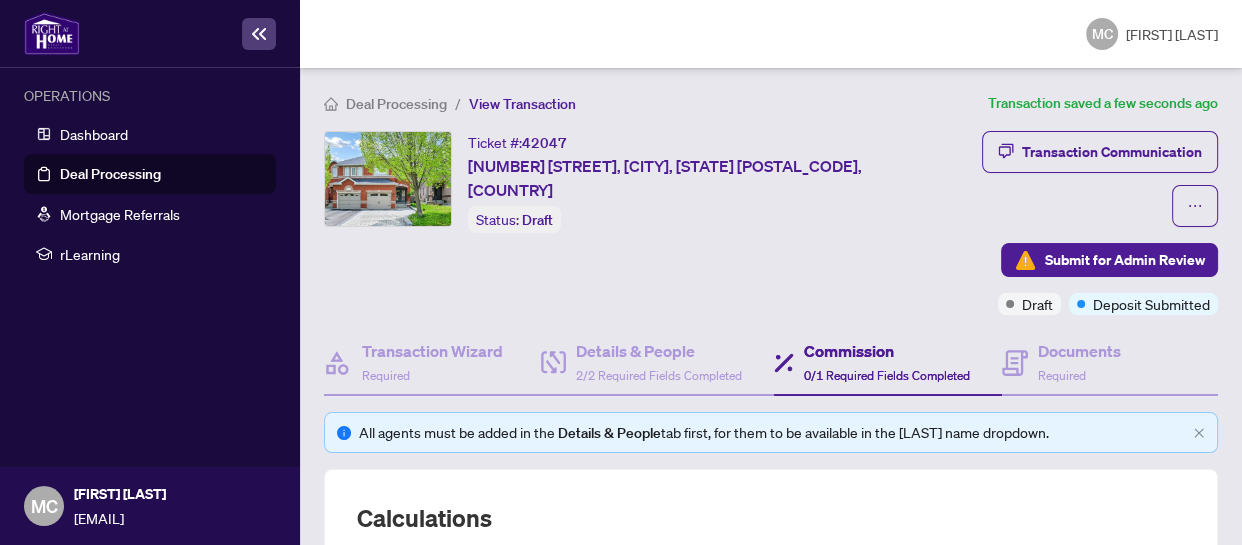 scroll, scrollTop: 272, scrollLeft: 0, axis: vertical 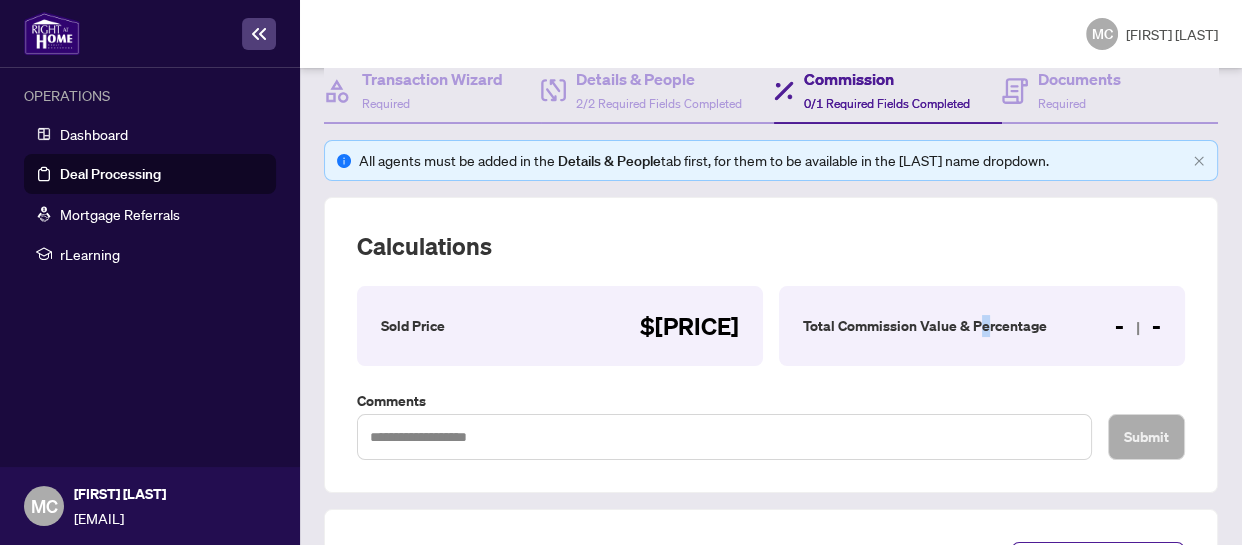 click on "Total Commission Value & Percentage -     -" at bounding box center [560, 326] 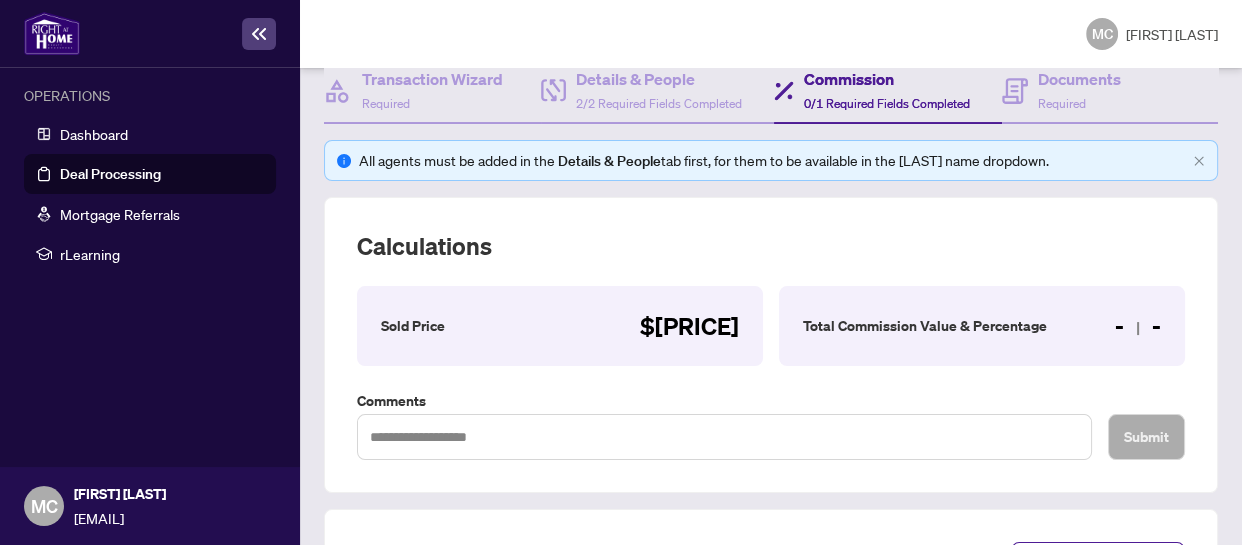 click on "Total Commission Value & Percentage -     -" at bounding box center [560, 326] 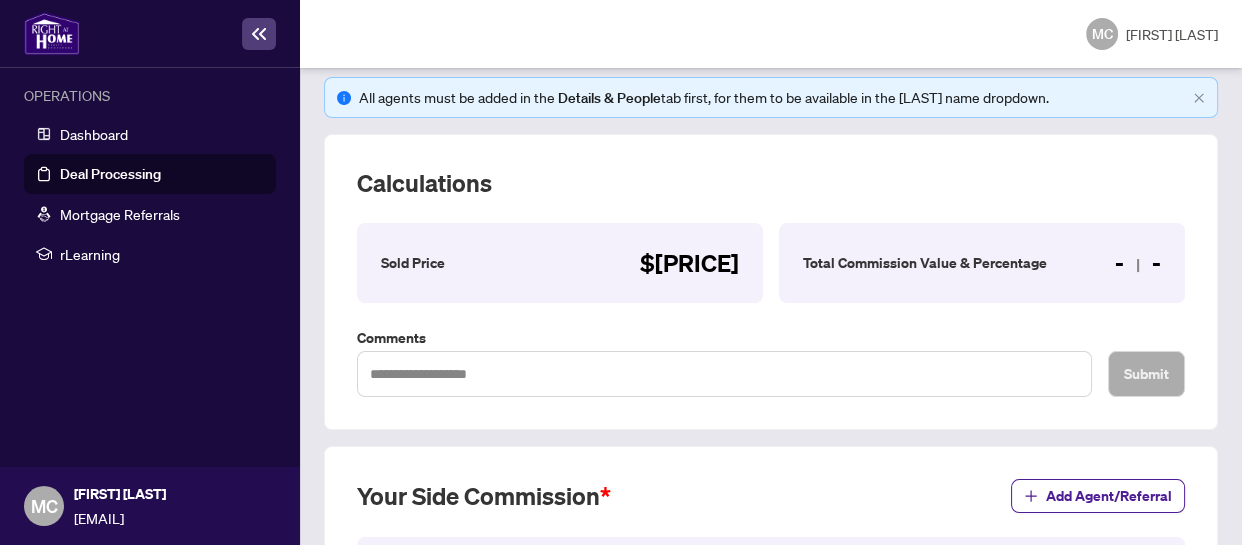 scroll, scrollTop: 363, scrollLeft: 0, axis: vertical 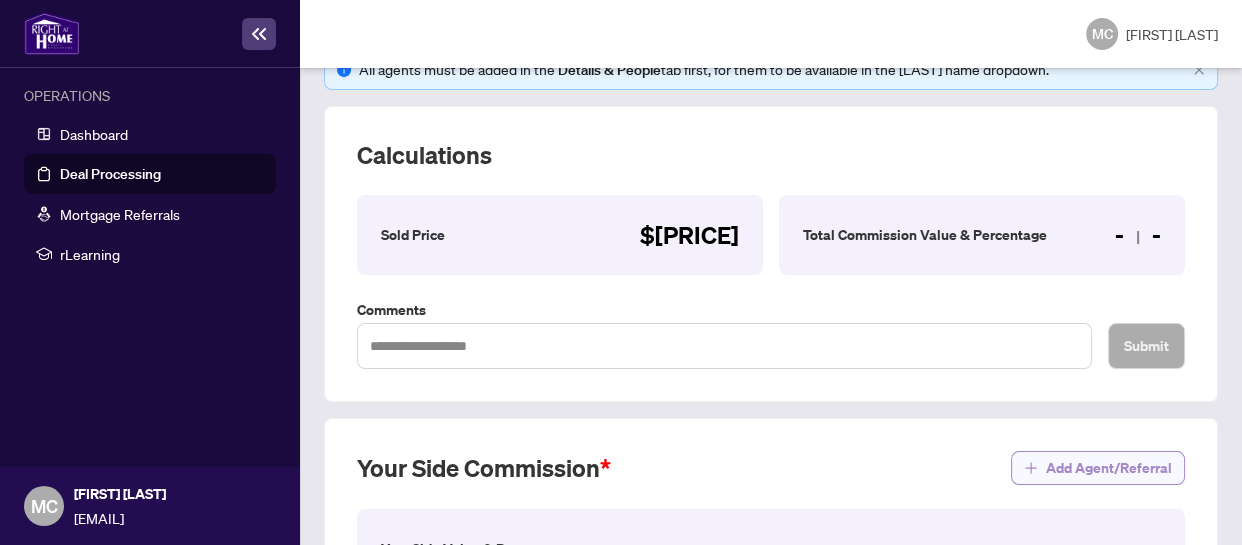 click on "Add Agent/Referral" at bounding box center (1109, 468) 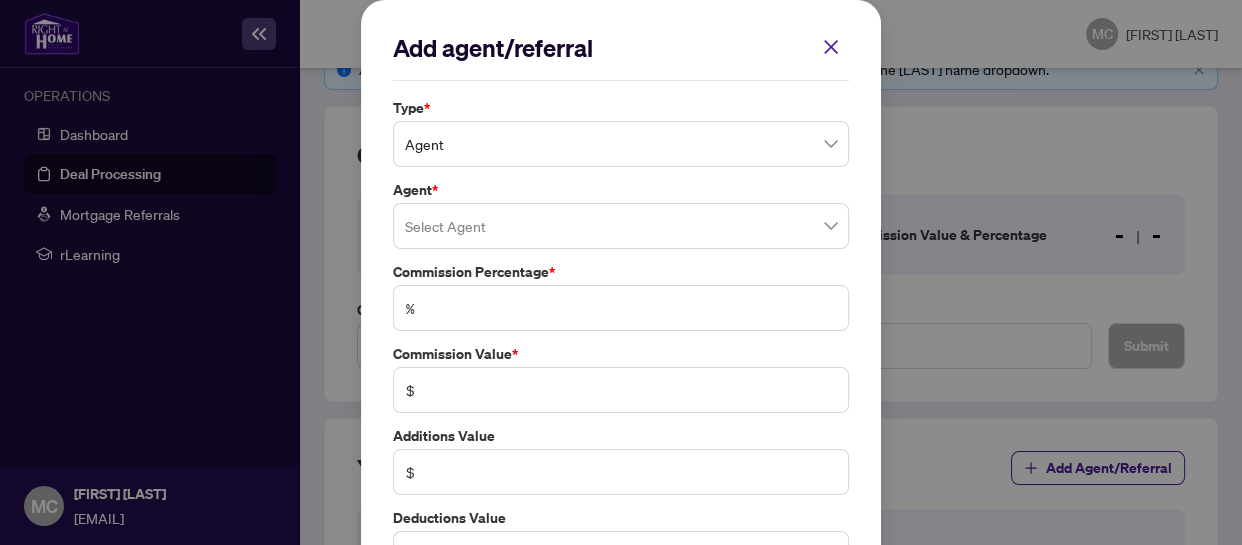 click on "Agent" at bounding box center [621, 144] 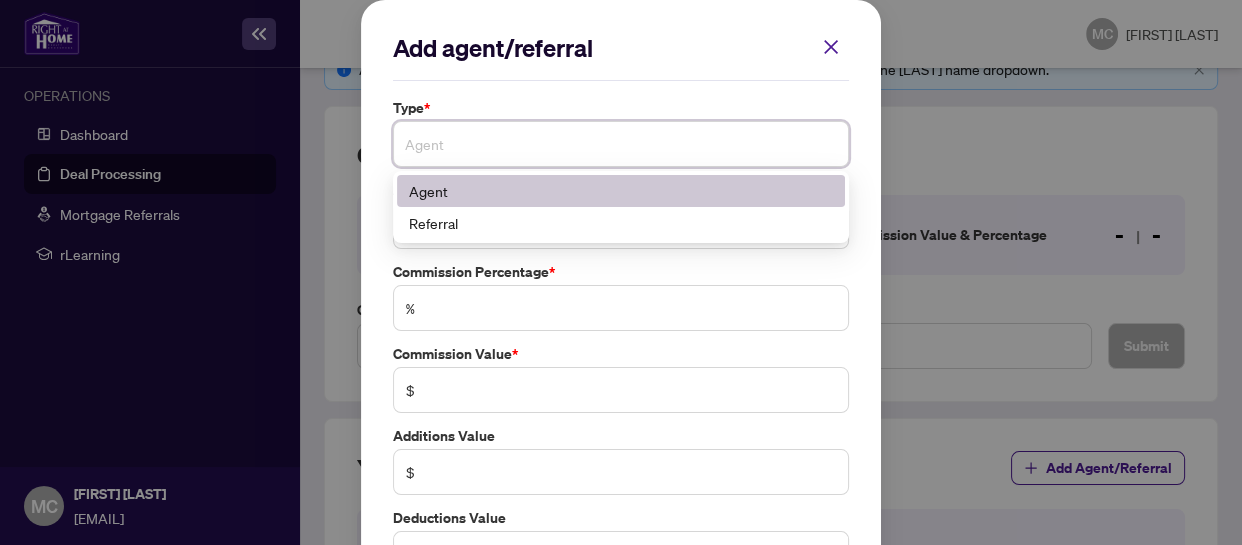 click on "Agent" at bounding box center (621, 191) 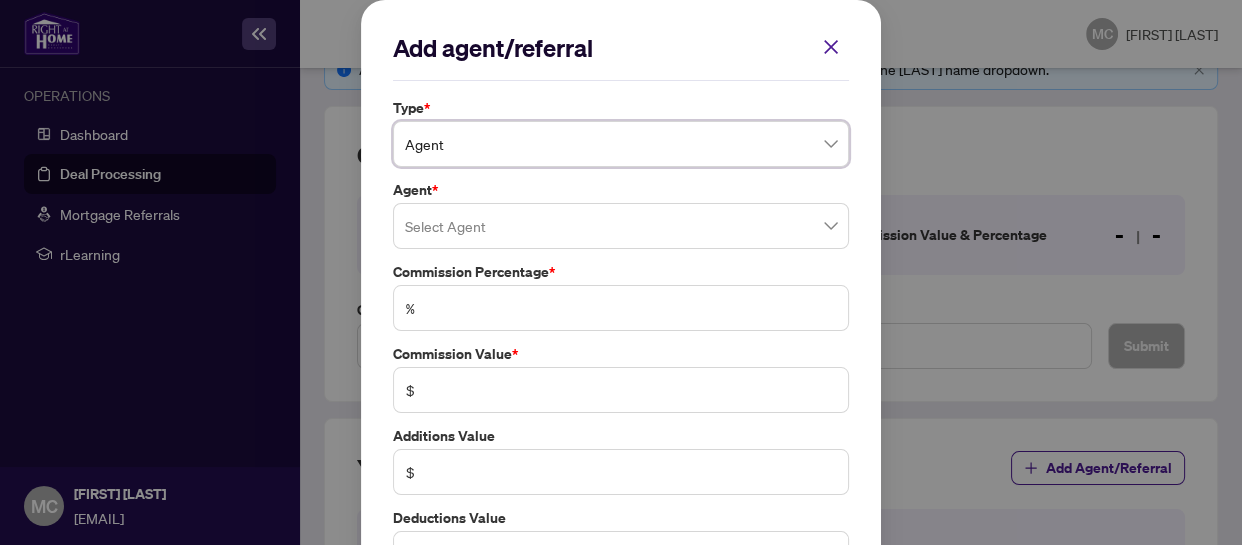 click at bounding box center (621, 226) 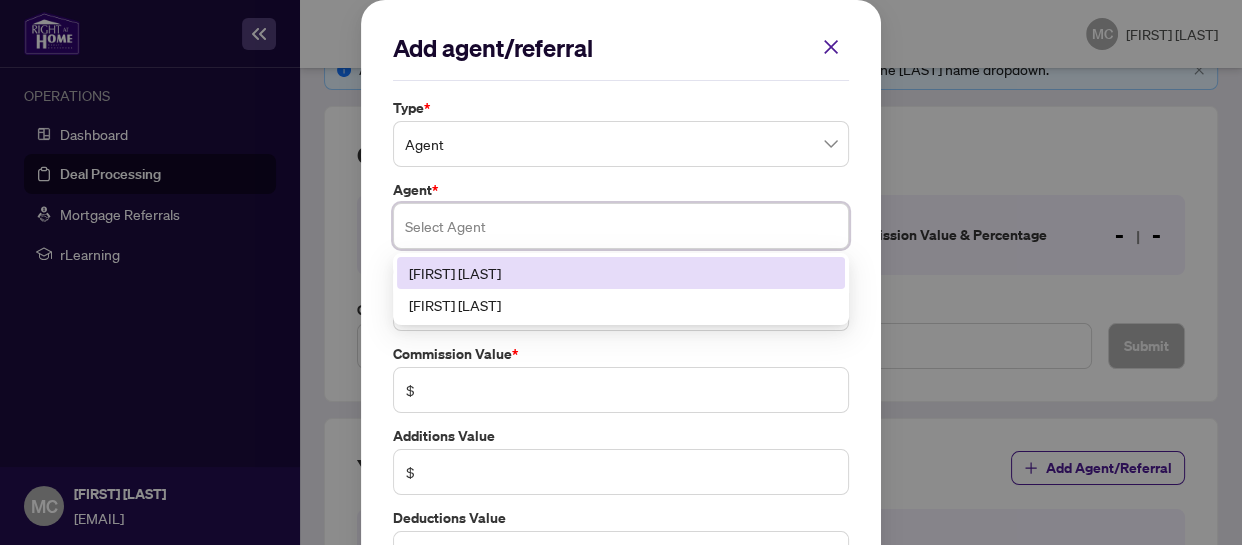click on "[FIRST] [LAST]" at bounding box center [621, 273] 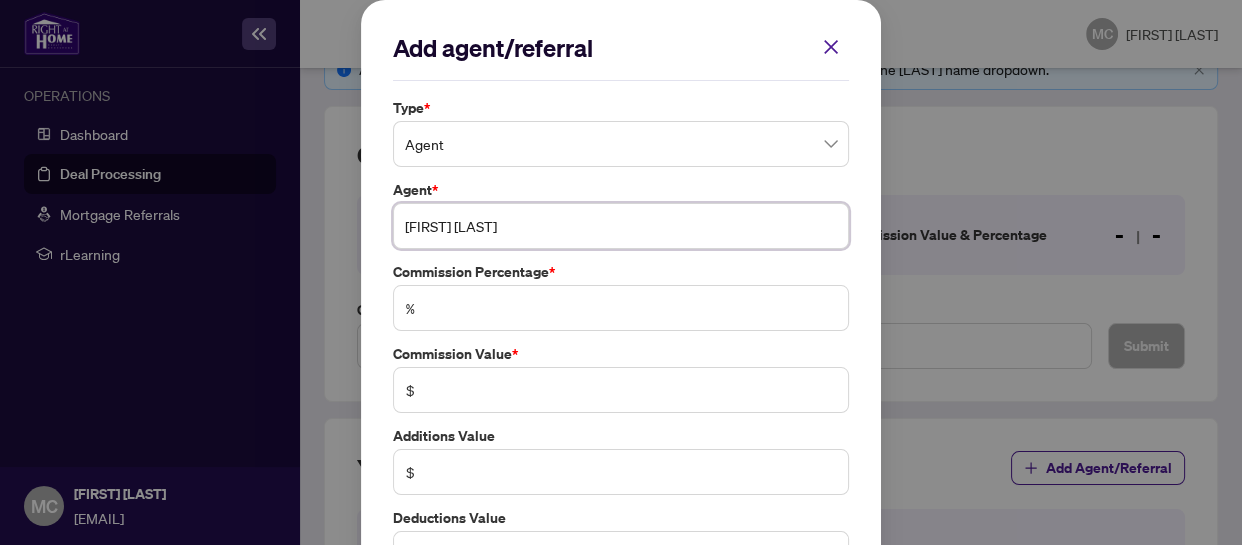 scroll, scrollTop: 90, scrollLeft: 0, axis: vertical 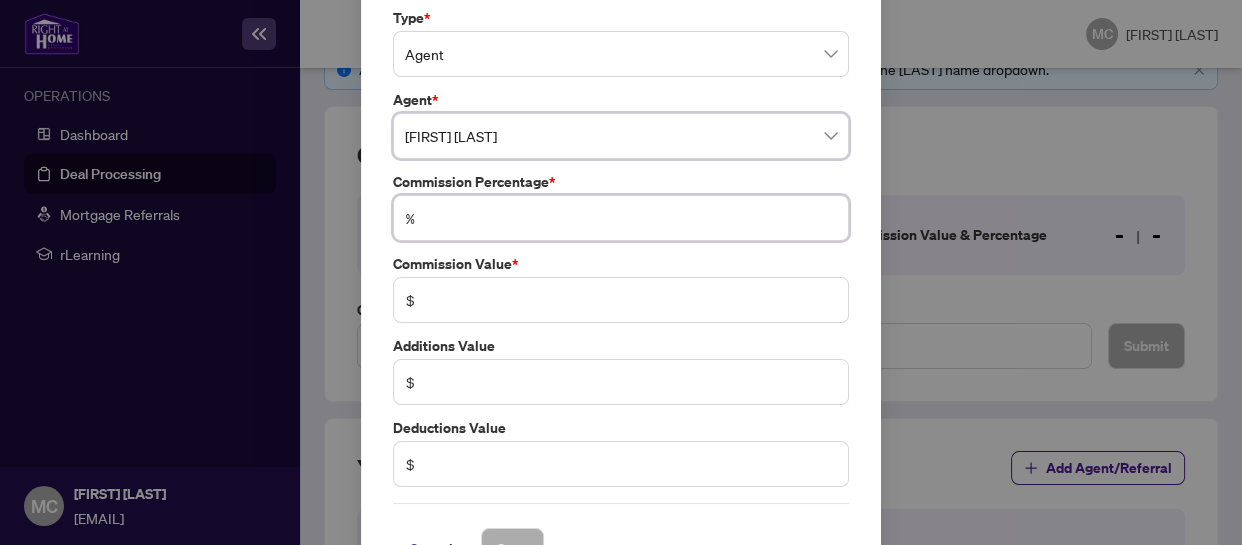 click at bounding box center [631, 218] 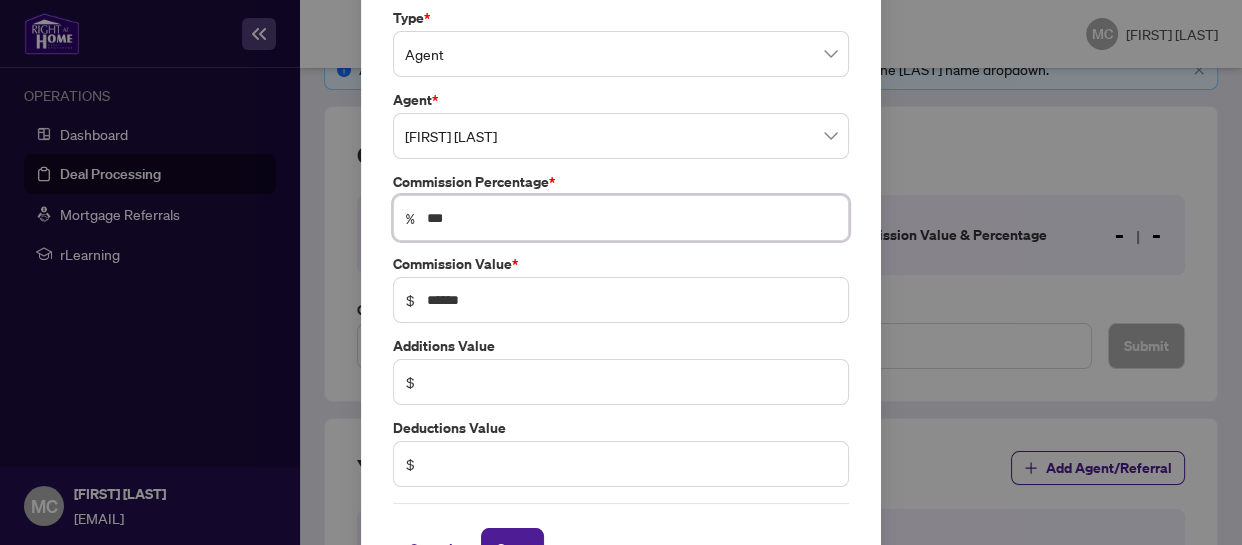 type on "***" 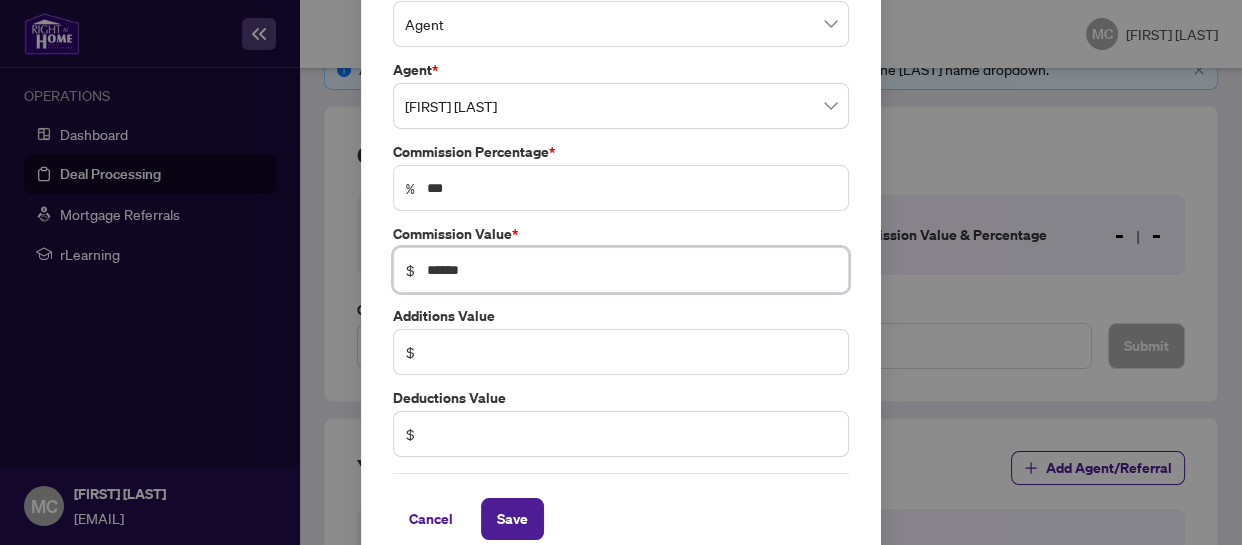 scroll, scrollTop: 146, scrollLeft: 0, axis: vertical 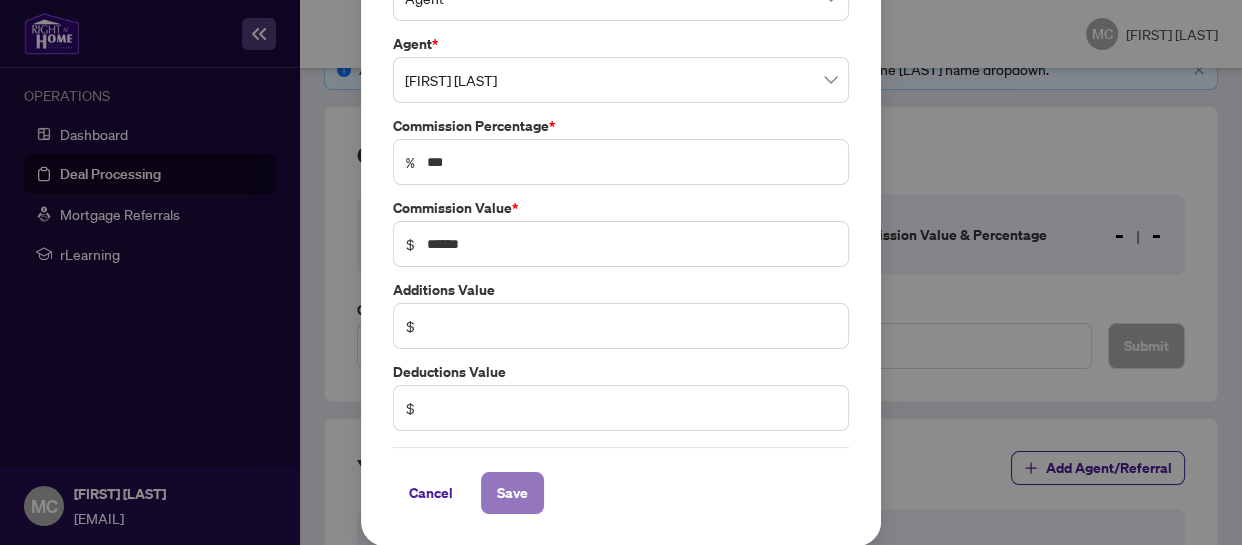click on "Save" at bounding box center (512, 493) 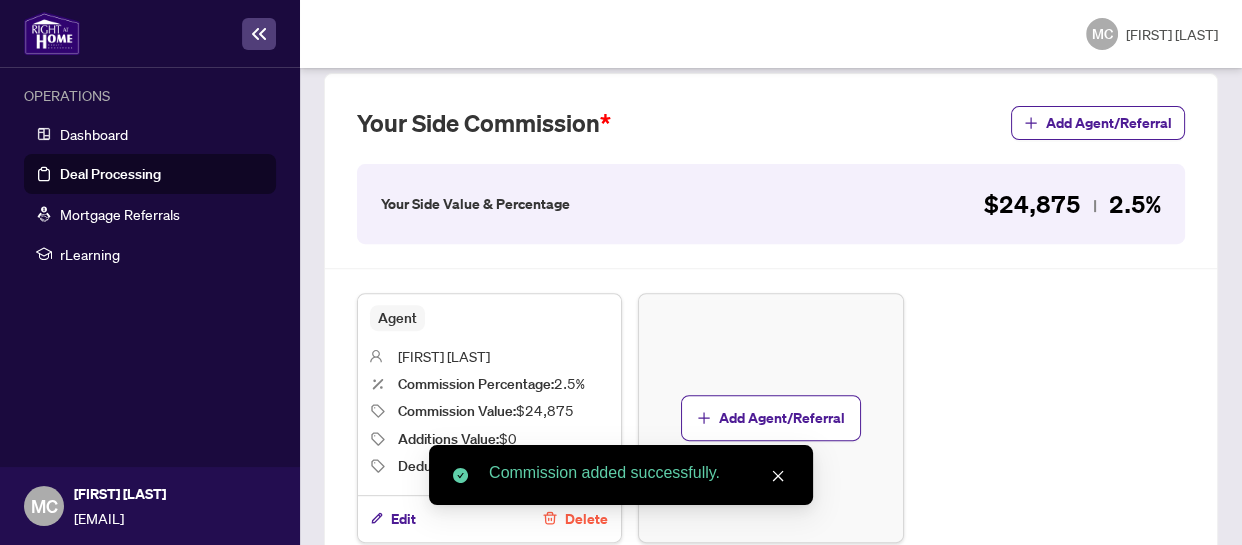 scroll, scrollTop: 770, scrollLeft: 0, axis: vertical 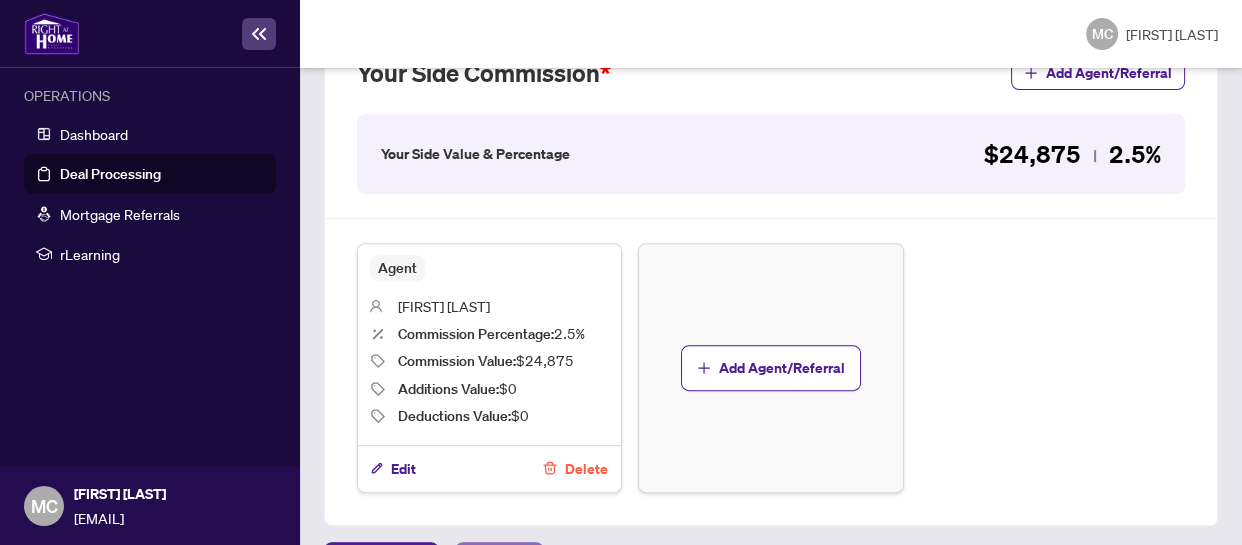 click on "Next Tab" at bounding box center (381, 563) 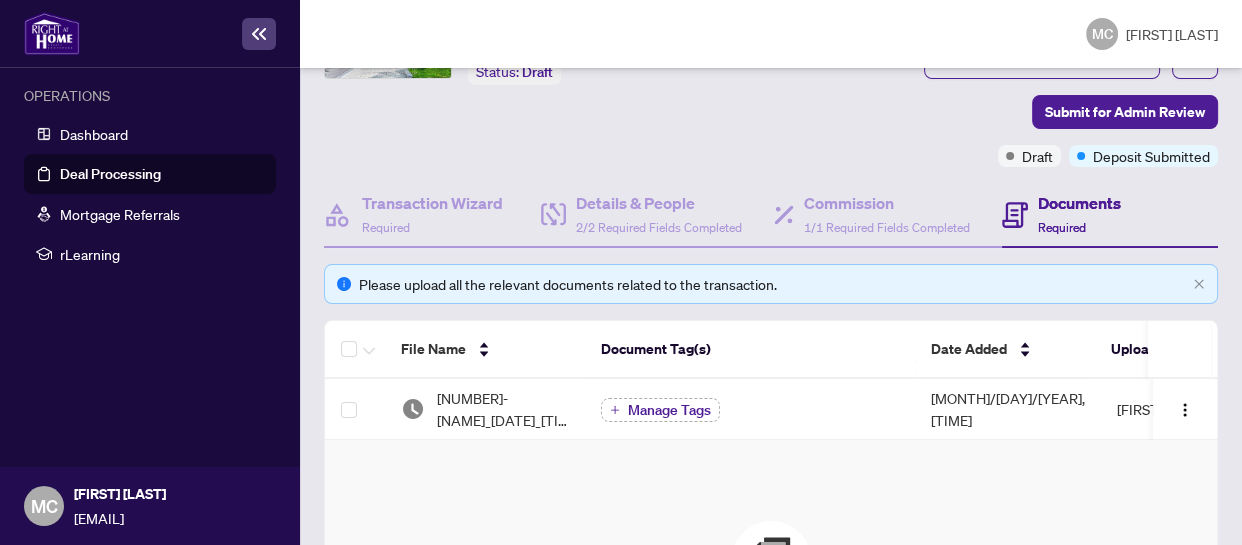 scroll, scrollTop: 272, scrollLeft: 0, axis: vertical 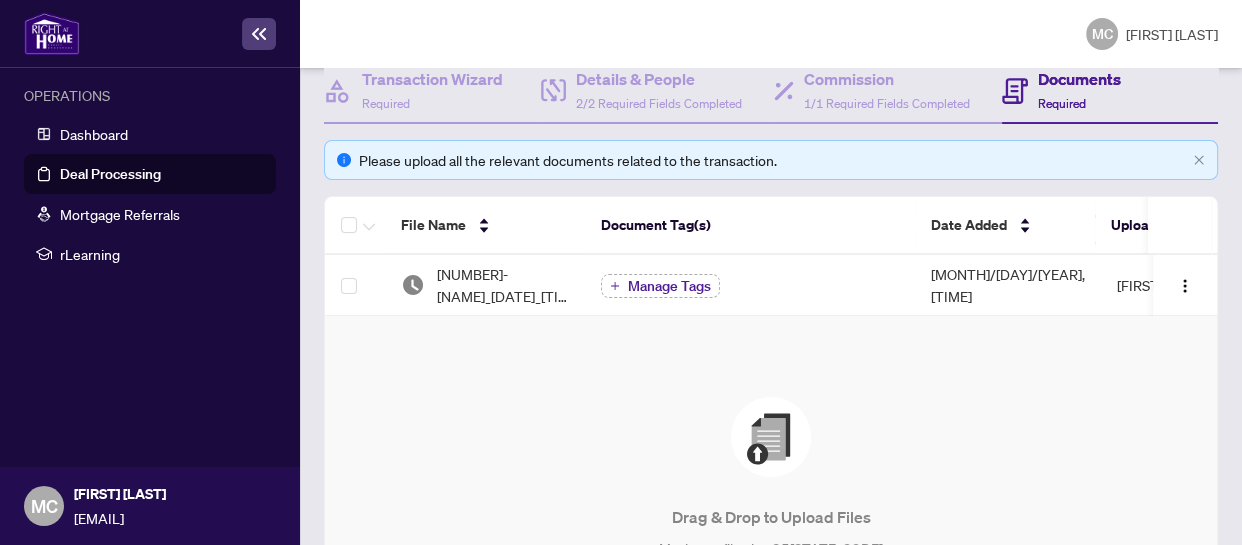 click at bounding box center [771, 437] 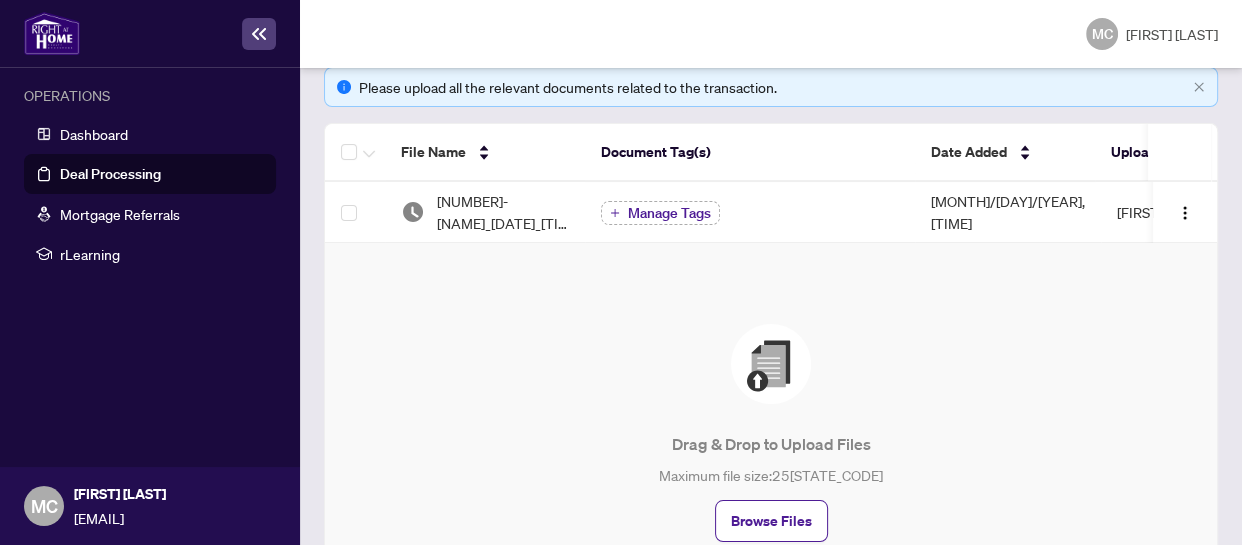 scroll, scrollTop: 454, scrollLeft: 0, axis: vertical 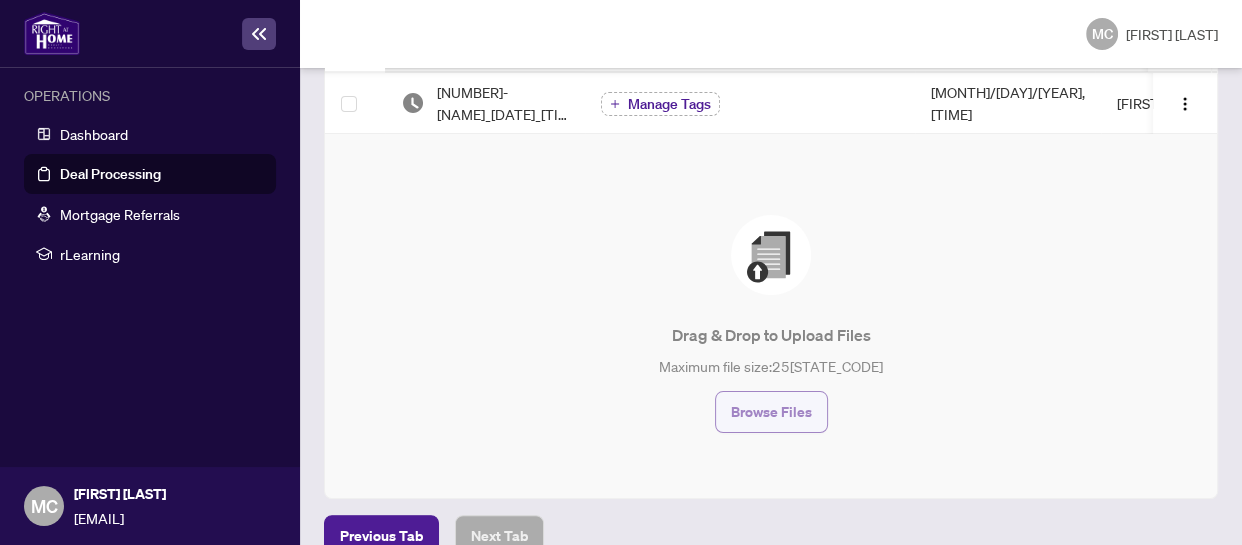 click on "Browse Files" at bounding box center (771, 412) 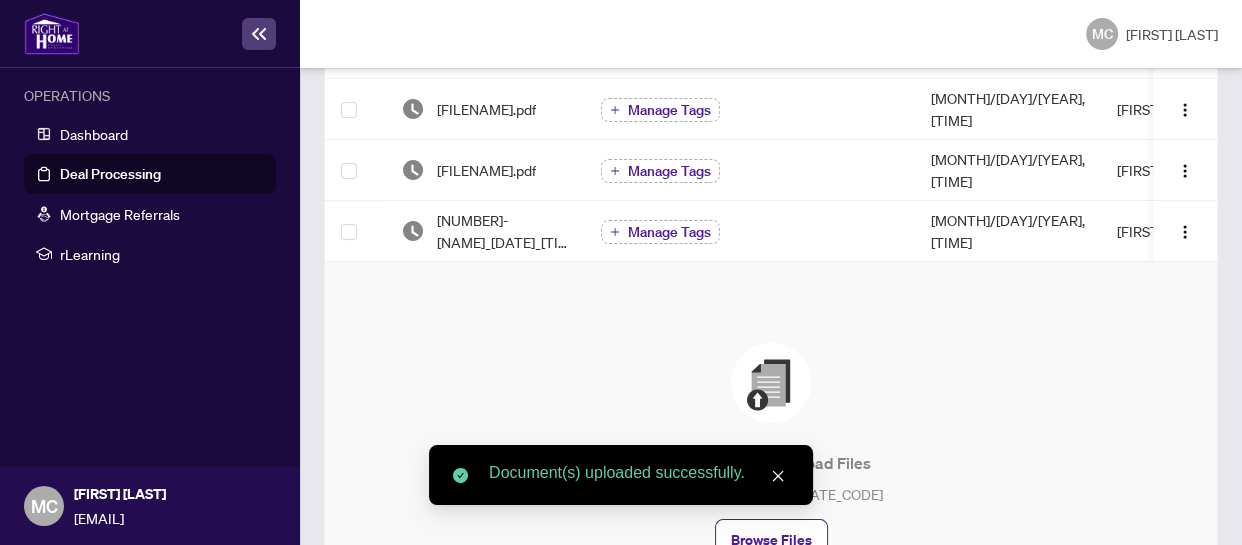 scroll, scrollTop: 636, scrollLeft: 0, axis: vertical 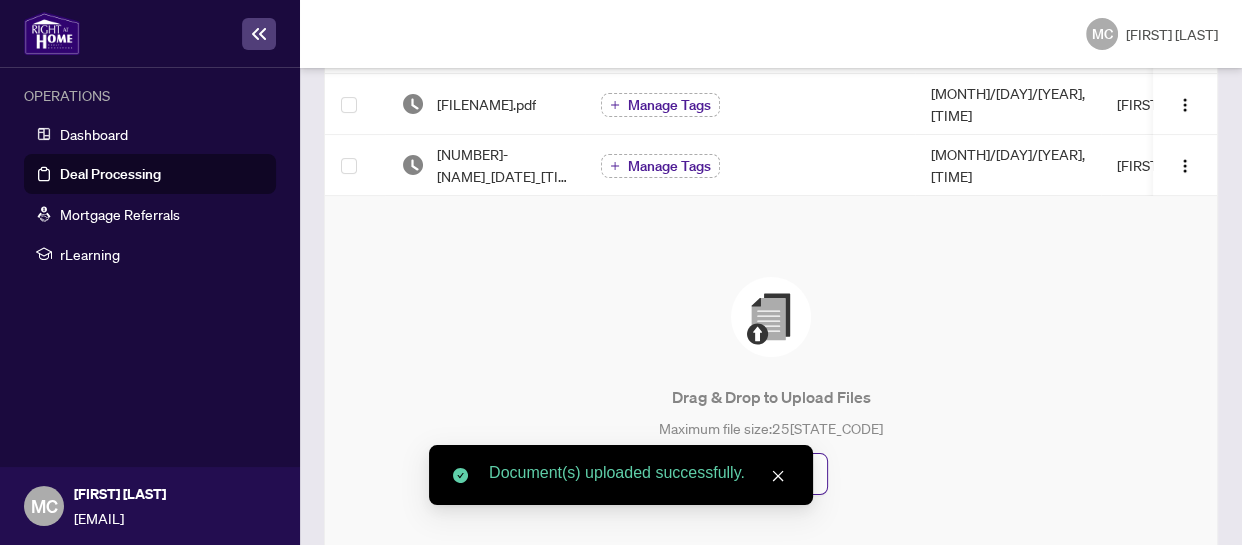 click at bounding box center (771, 317) 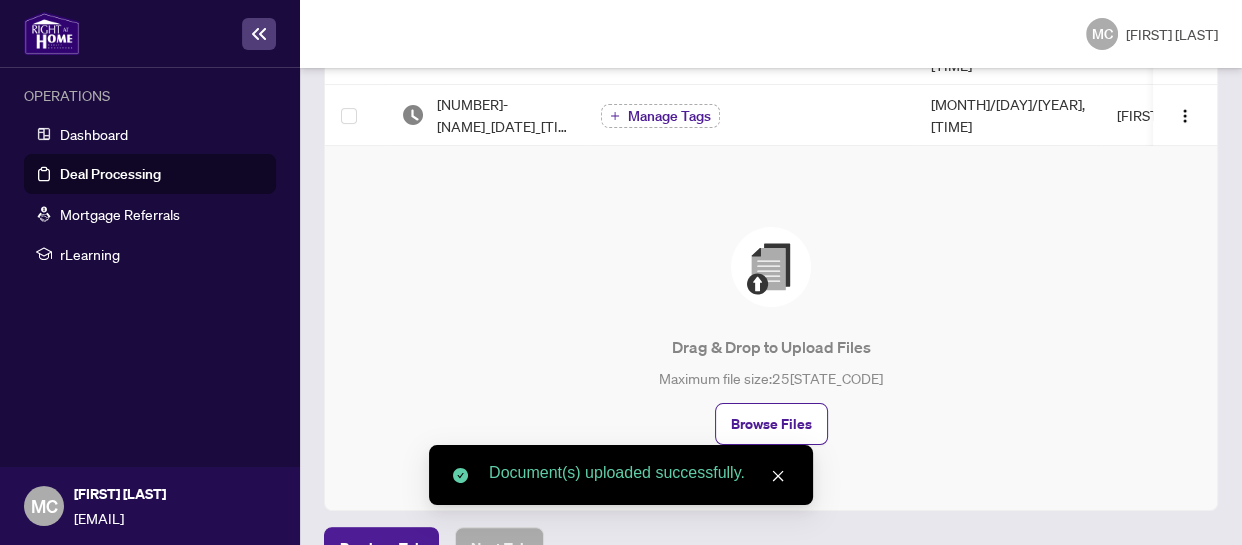 scroll, scrollTop: 724, scrollLeft: 0, axis: vertical 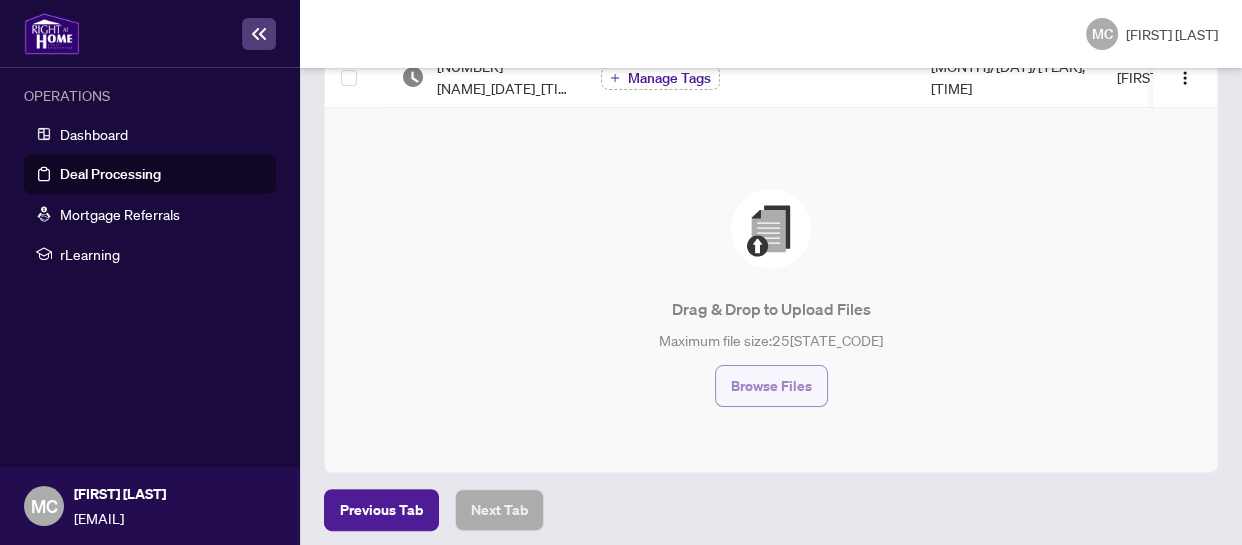 click on "Browse Files" at bounding box center (771, 386) 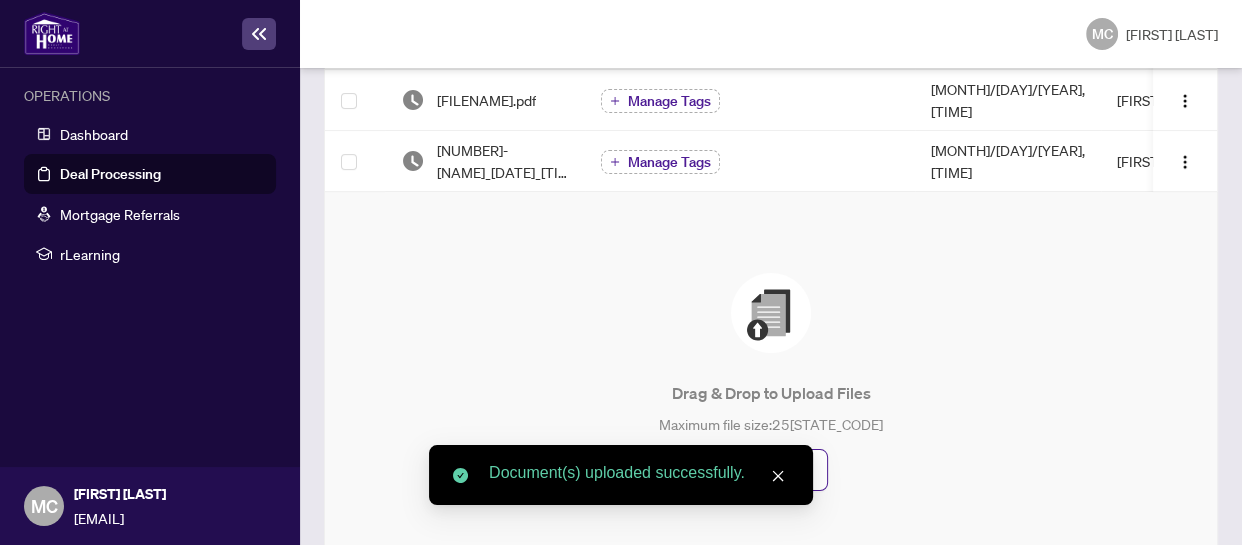 scroll, scrollTop: 895, scrollLeft: 0, axis: vertical 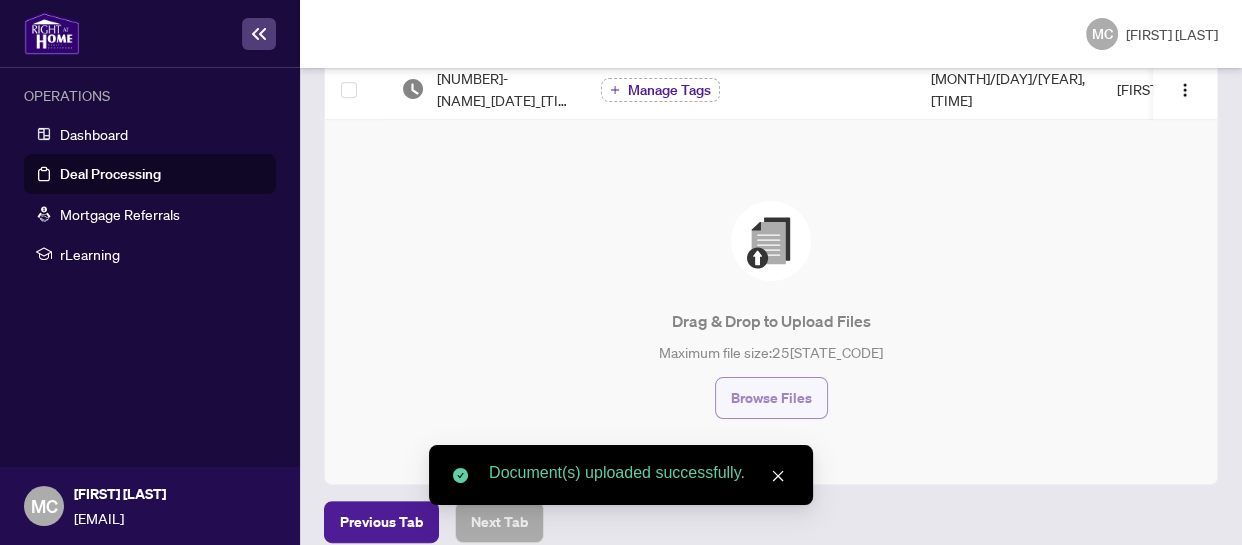 click on "Browse Files" at bounding box center [771, 398] 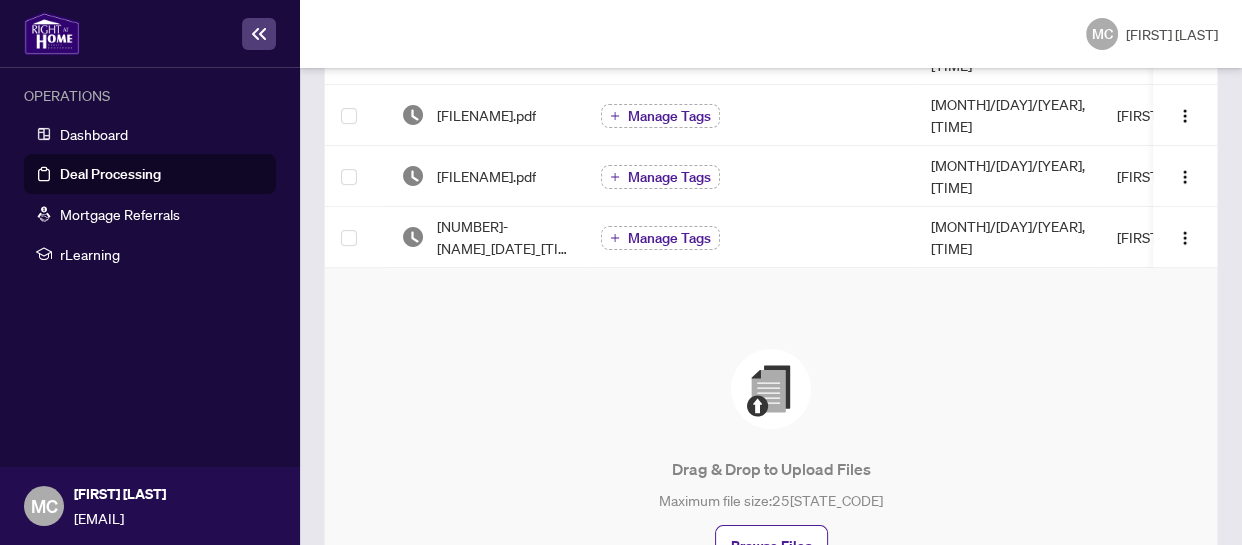 scroll, scrollTop: 895, scrollLeft: 0, axis: vertical 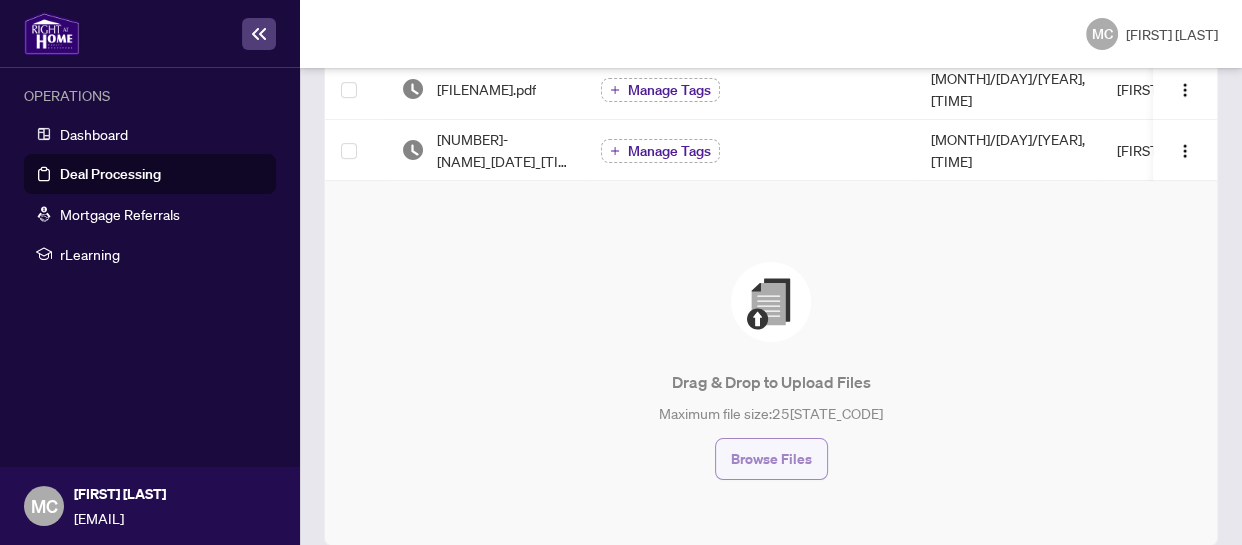 click on "Browse Files" at bounding box center [771, 459] 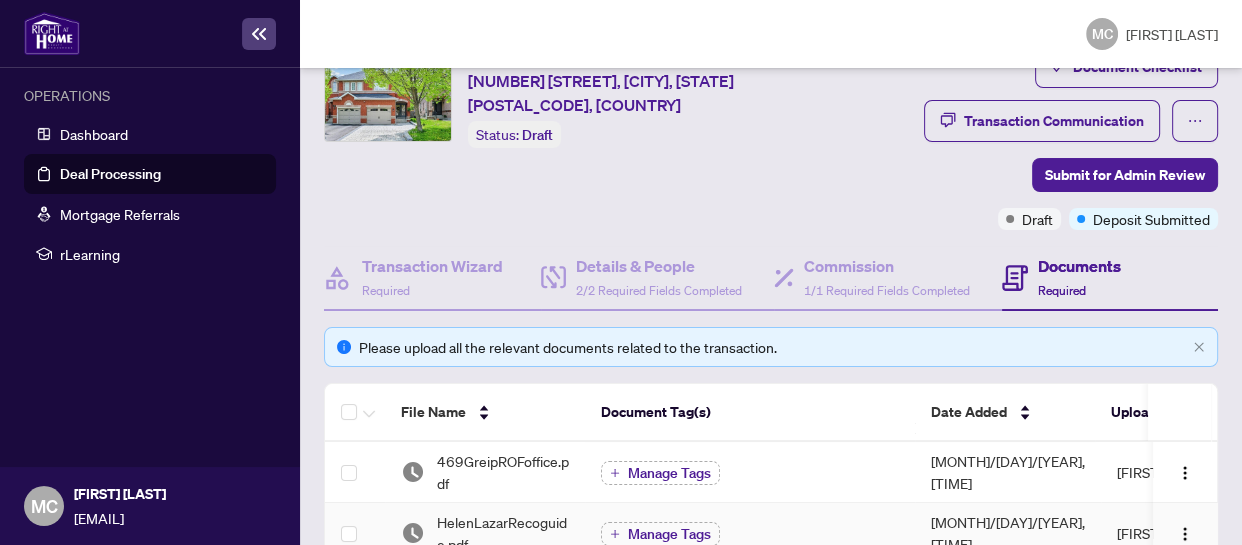 scroll, scrollTop: 0, scrollLeft: 0, axis: both 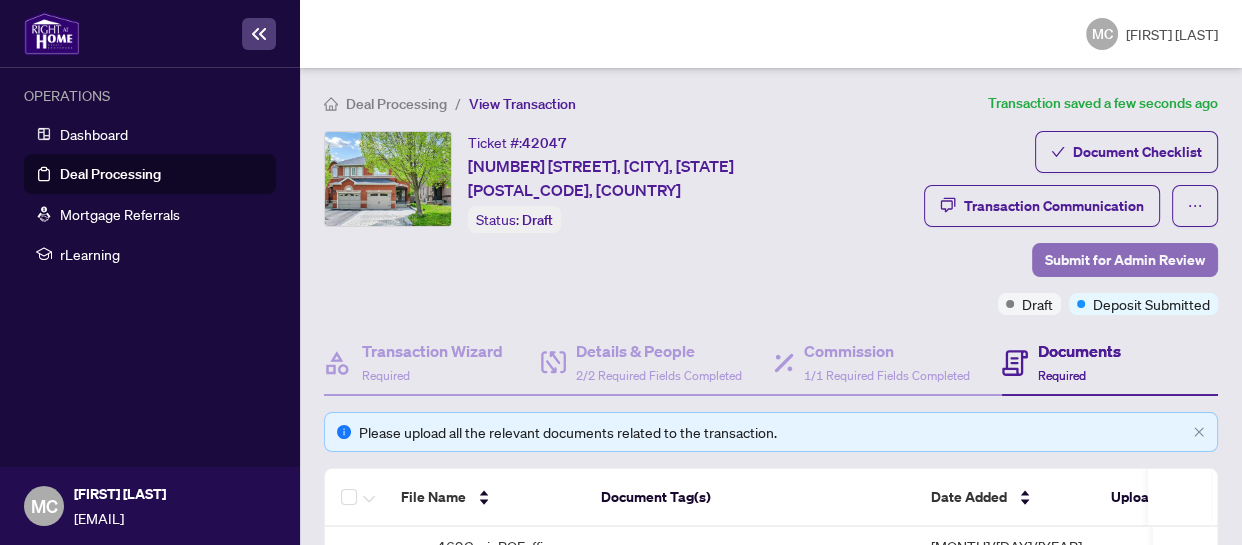 click on "Submit for Admin Review" at bounding box center (1125, 260) 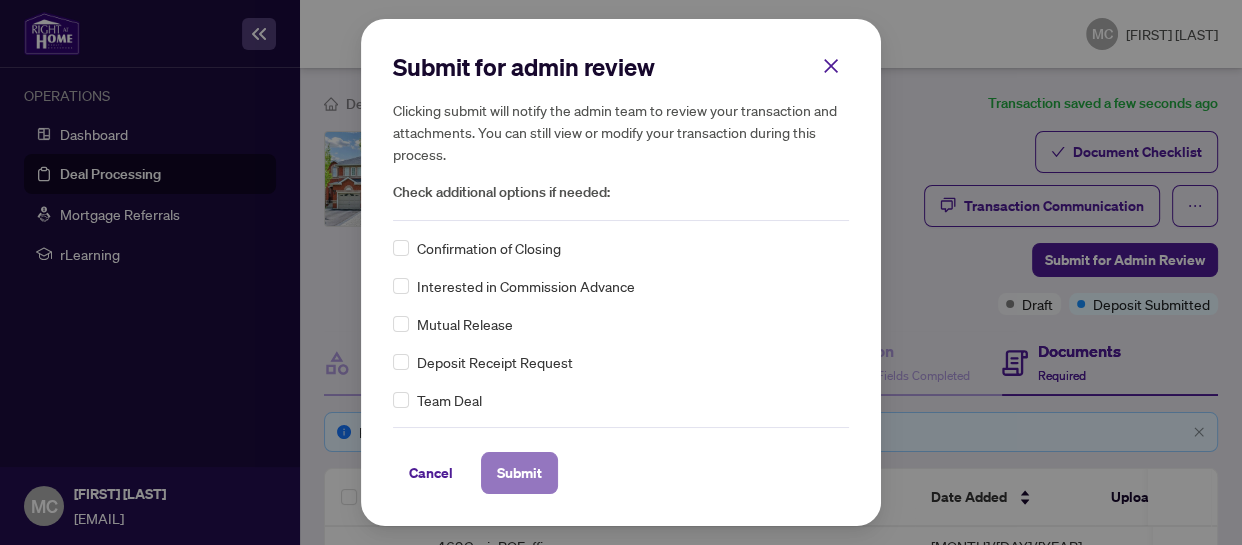 click on "Submit" at bounding box center (519, 473) 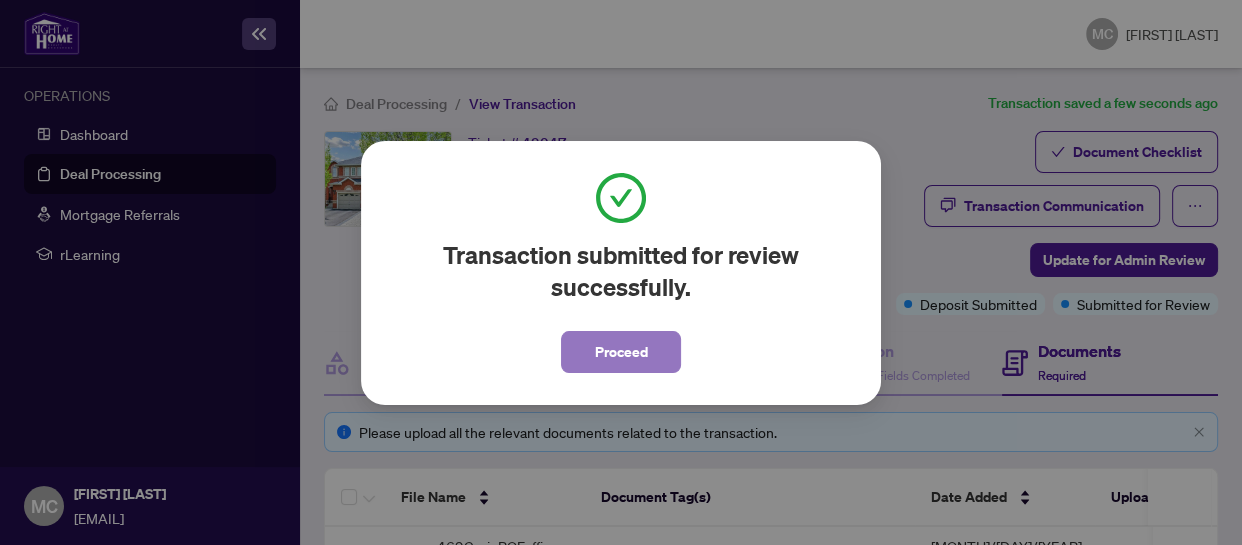click on "Proceed" at bounding box center [621, 352] 